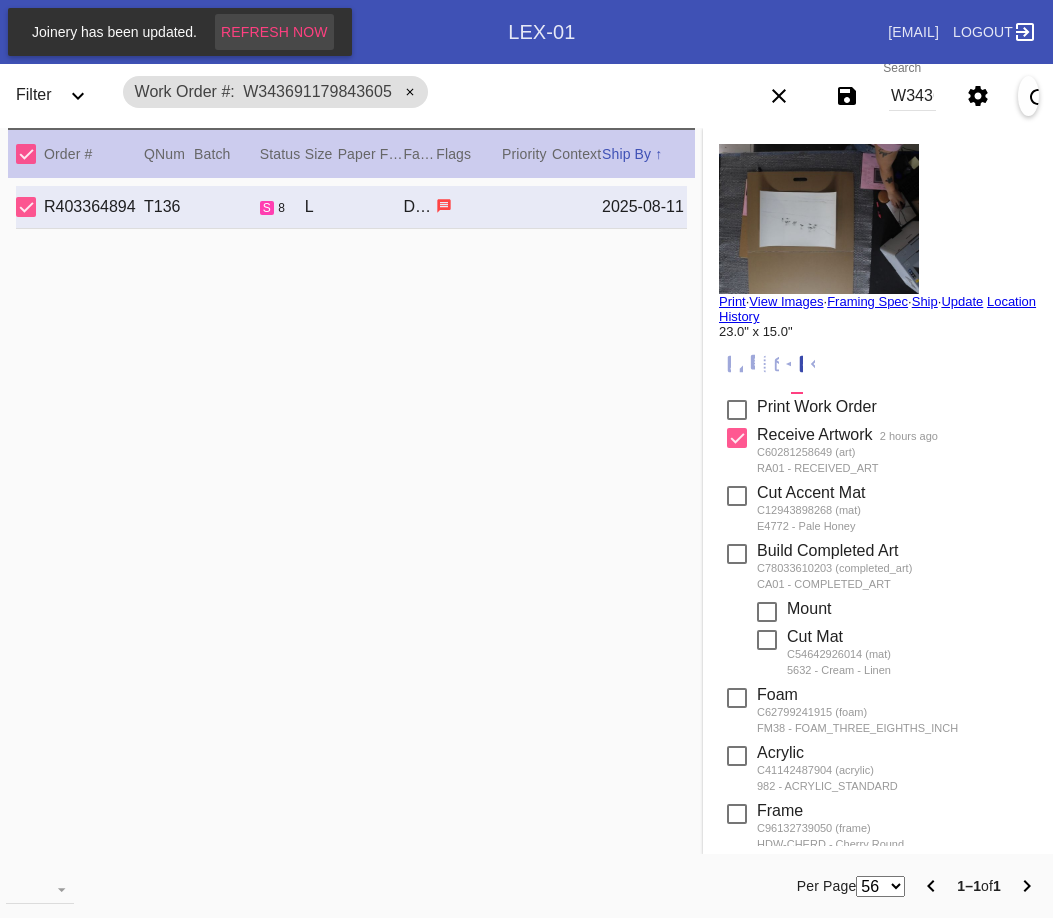 scroll, scrollTop: 0, scrollLeft: 0, axis: both 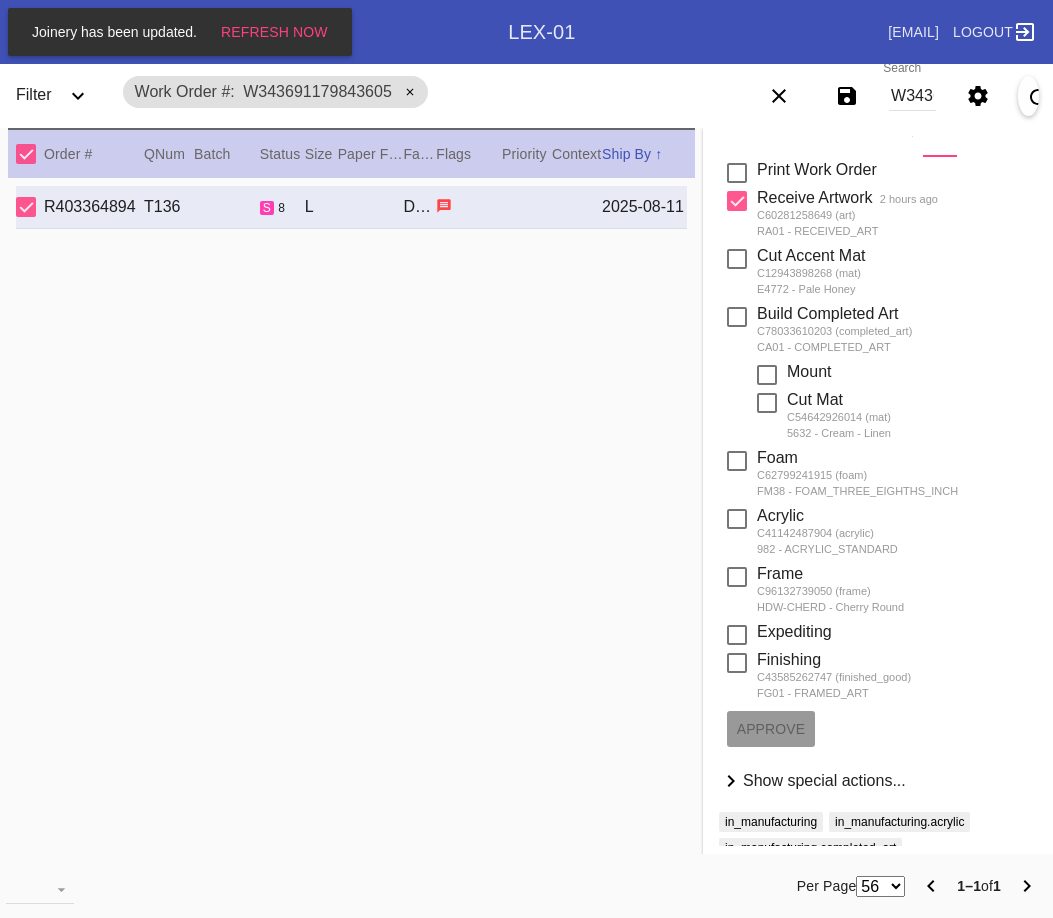 drag, startPoint x: 7, startPoint y: 427, endPoint x: 205, endPoint y: 343, distance: 215.08138 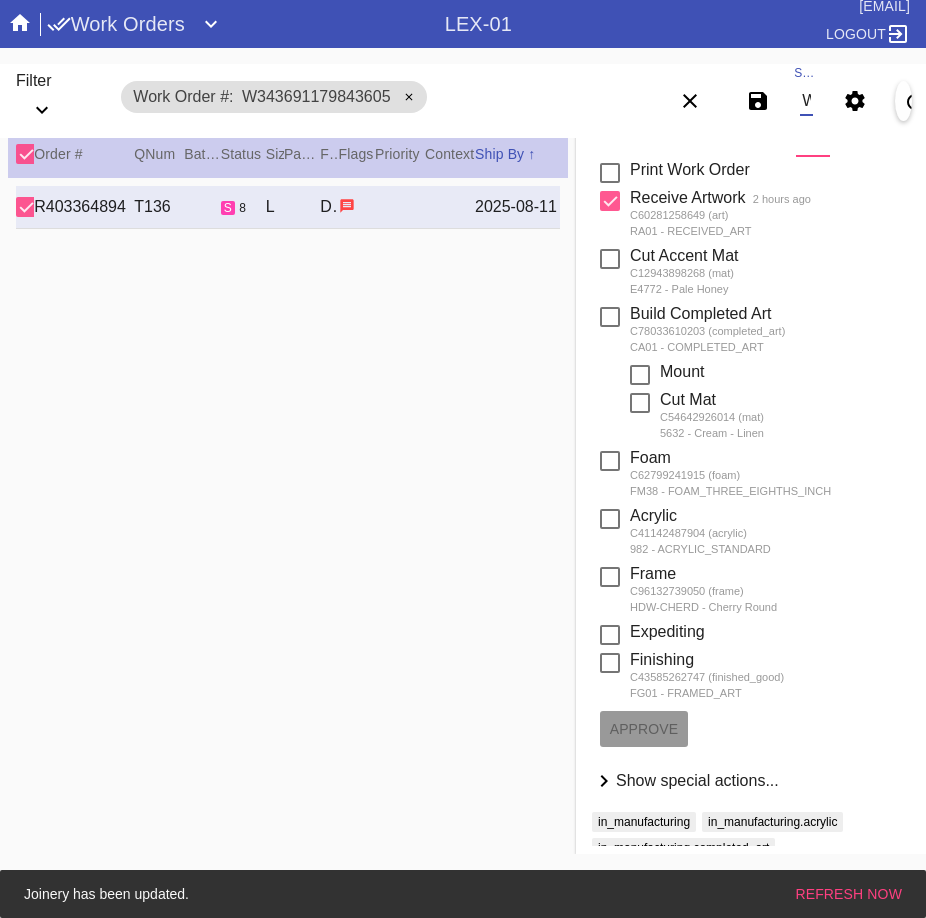 click on "W343691179843605" at bounding box center (806, 101) 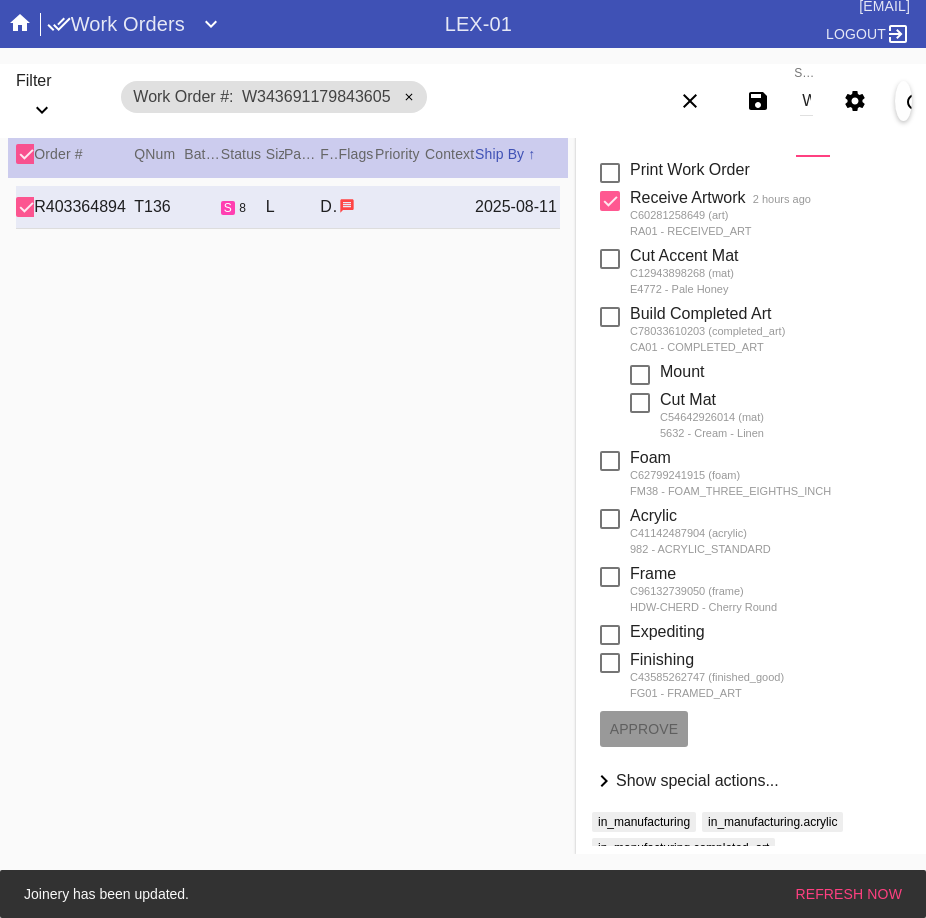 click on "W343691179843605" at bounding box center [806, 101] 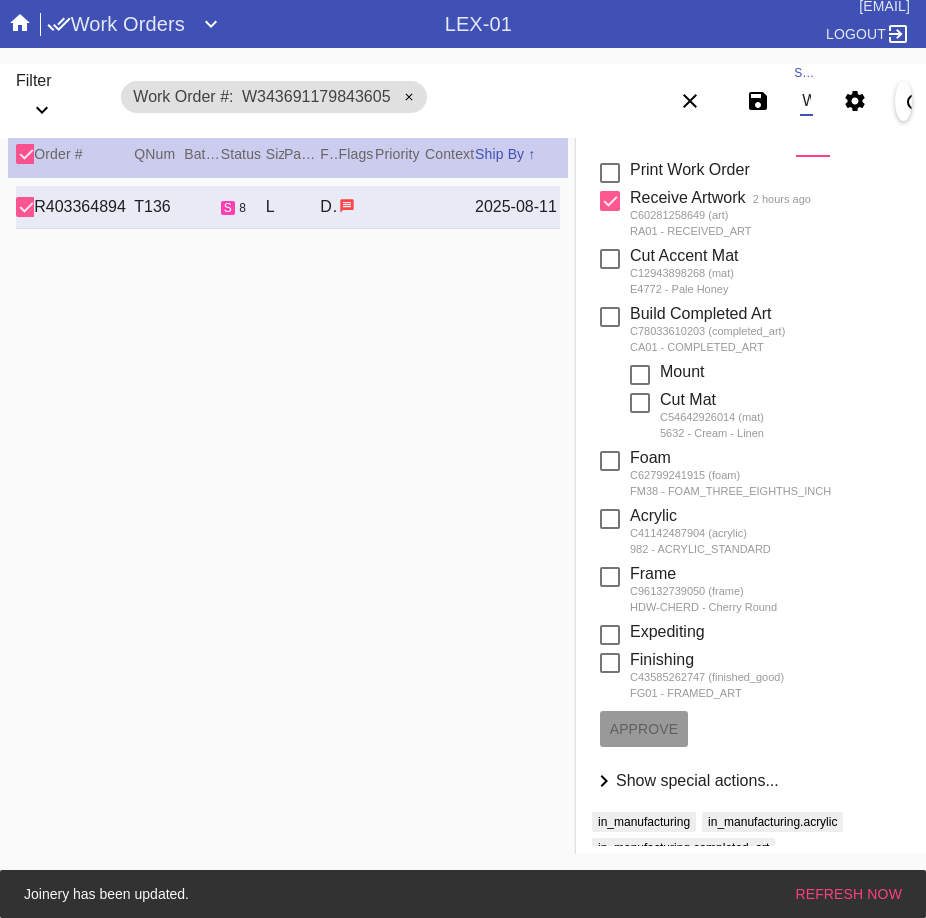 click on "W343691179843605" at bounding box center [806, 101] 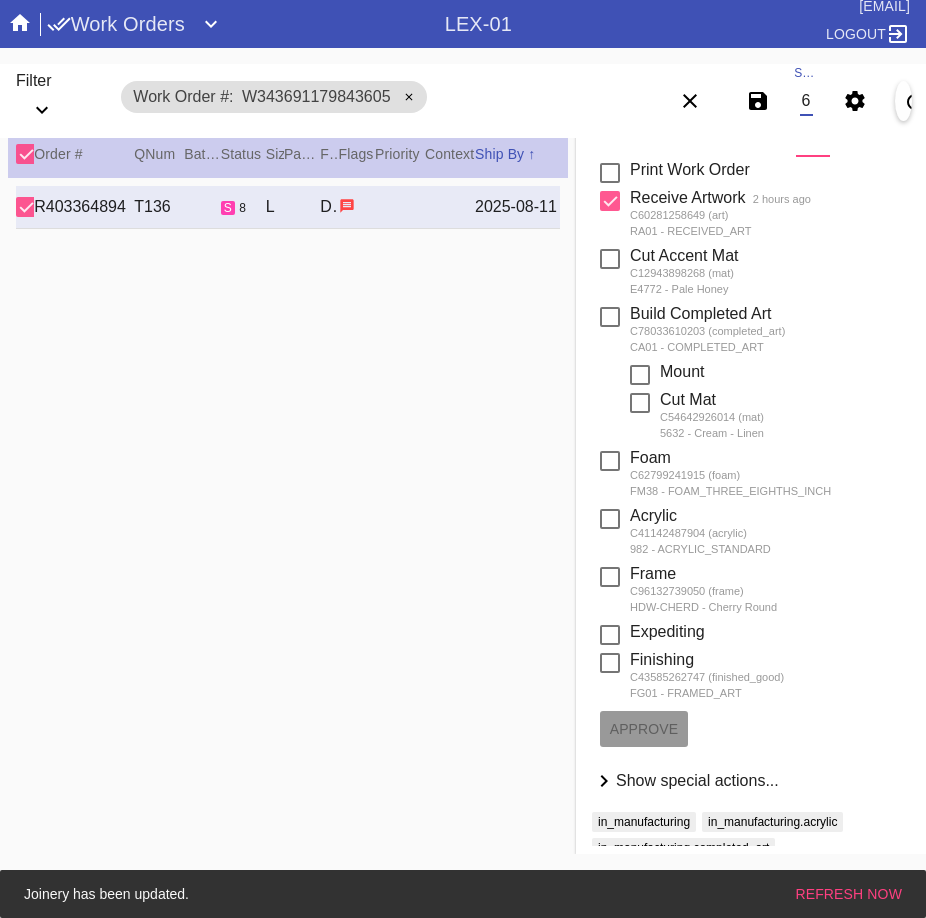 type on "W266862266007604" 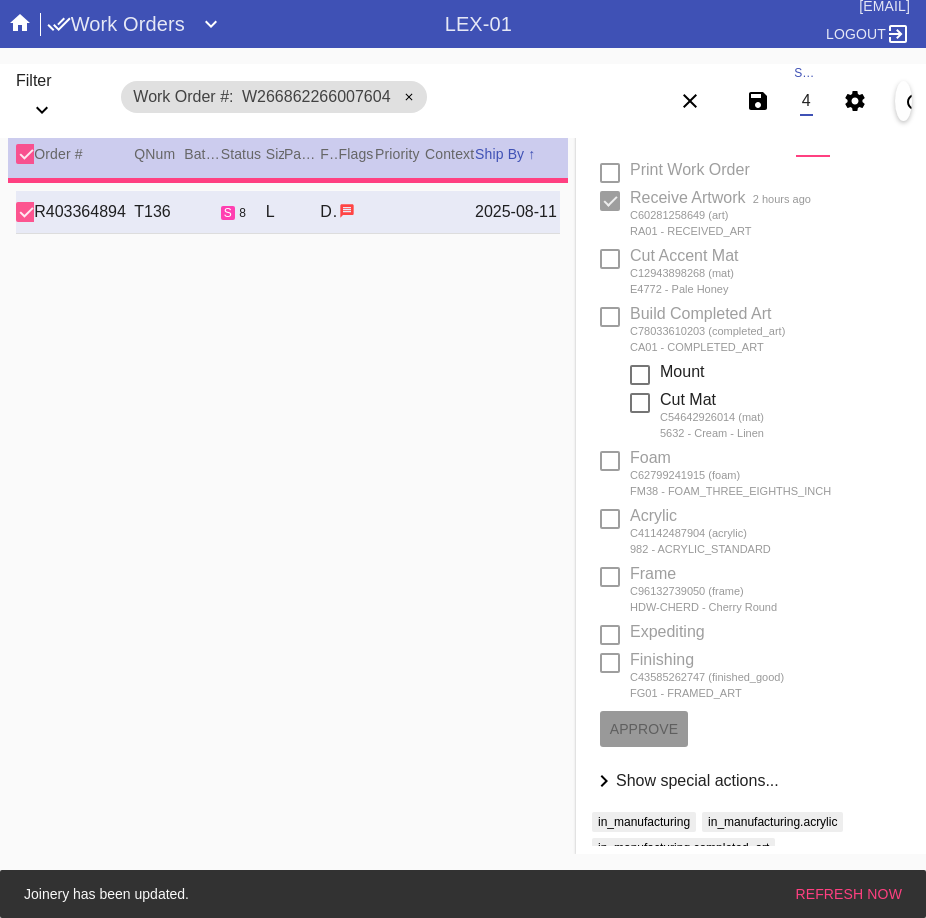 type on "2.0" 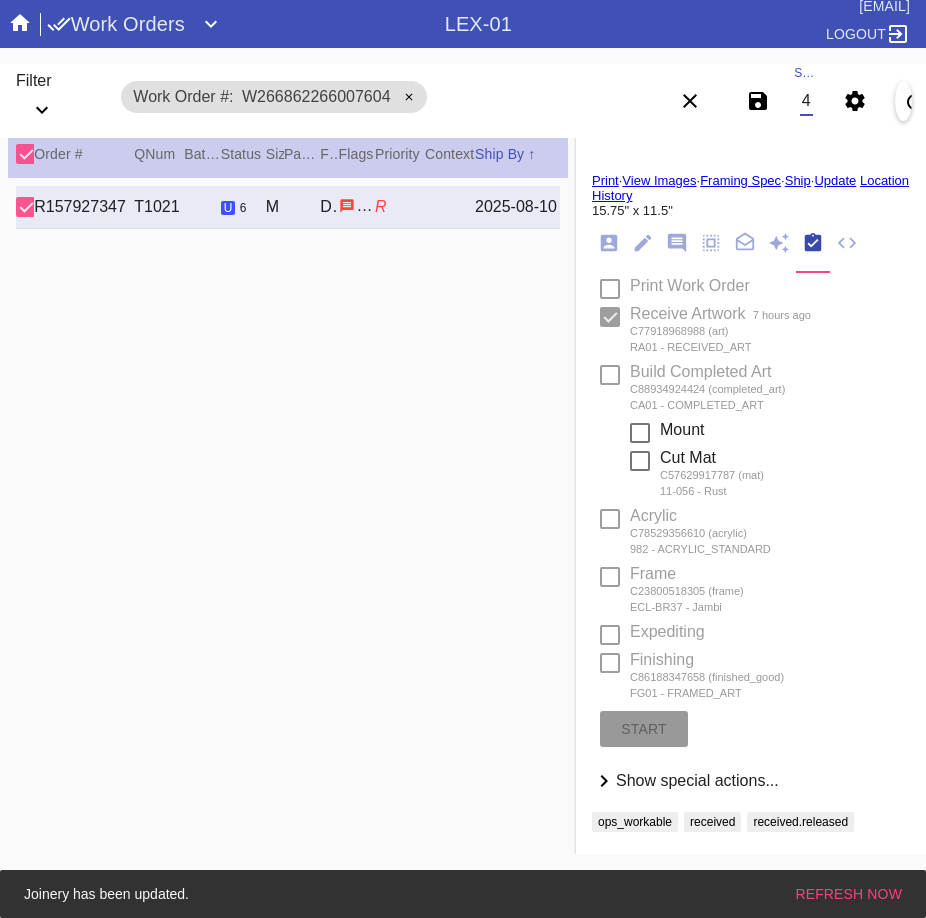 scroll, scrollTop: 121, scrollLeft: 0, axis: vertical 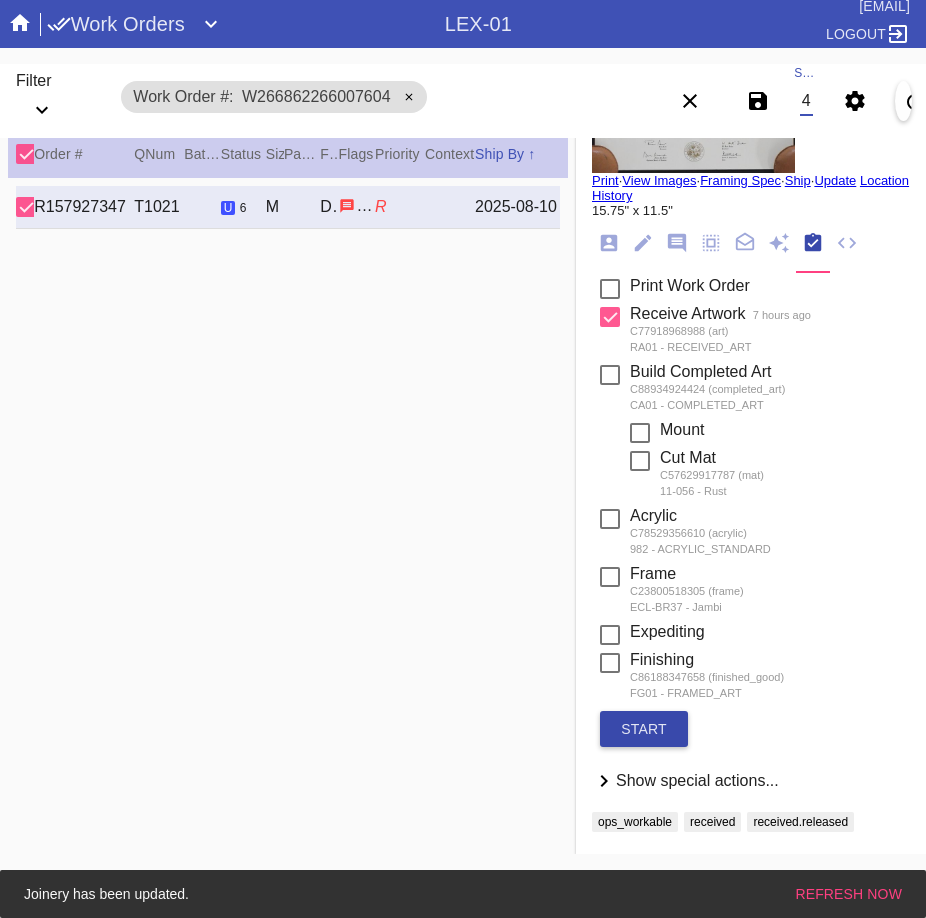 click on "start" at bounding box center [644, 729] 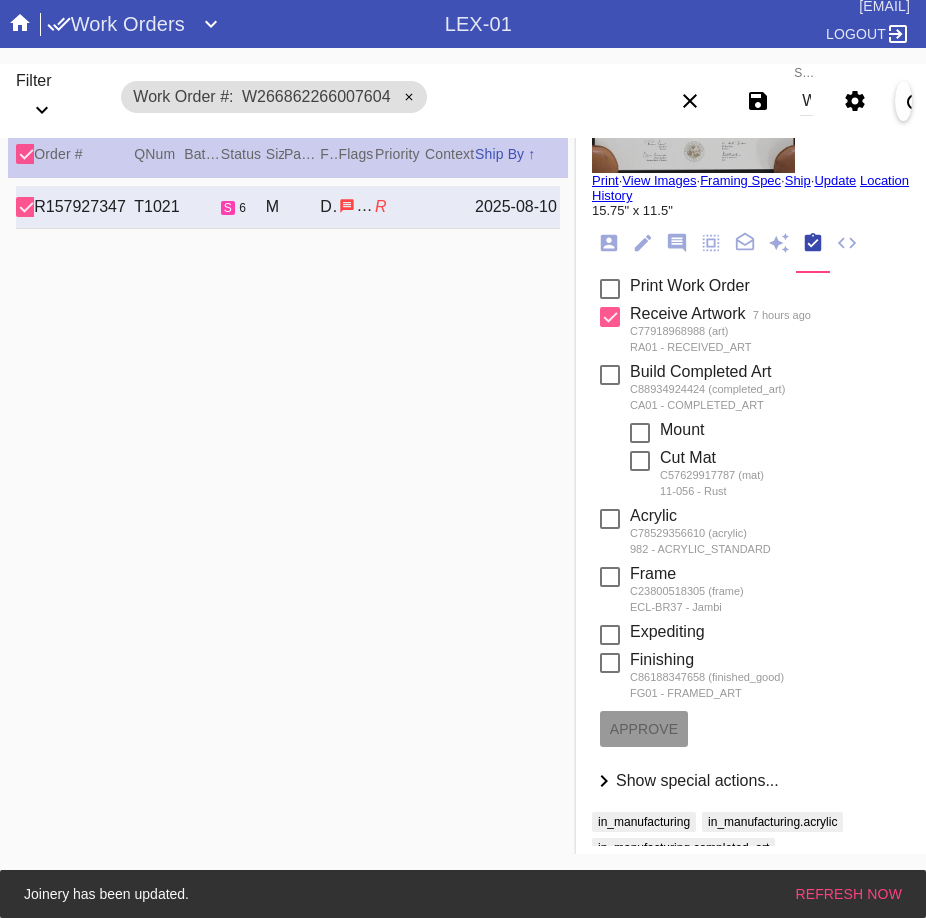 click on "Search W266862266007604" at bounding box center [806, 101] 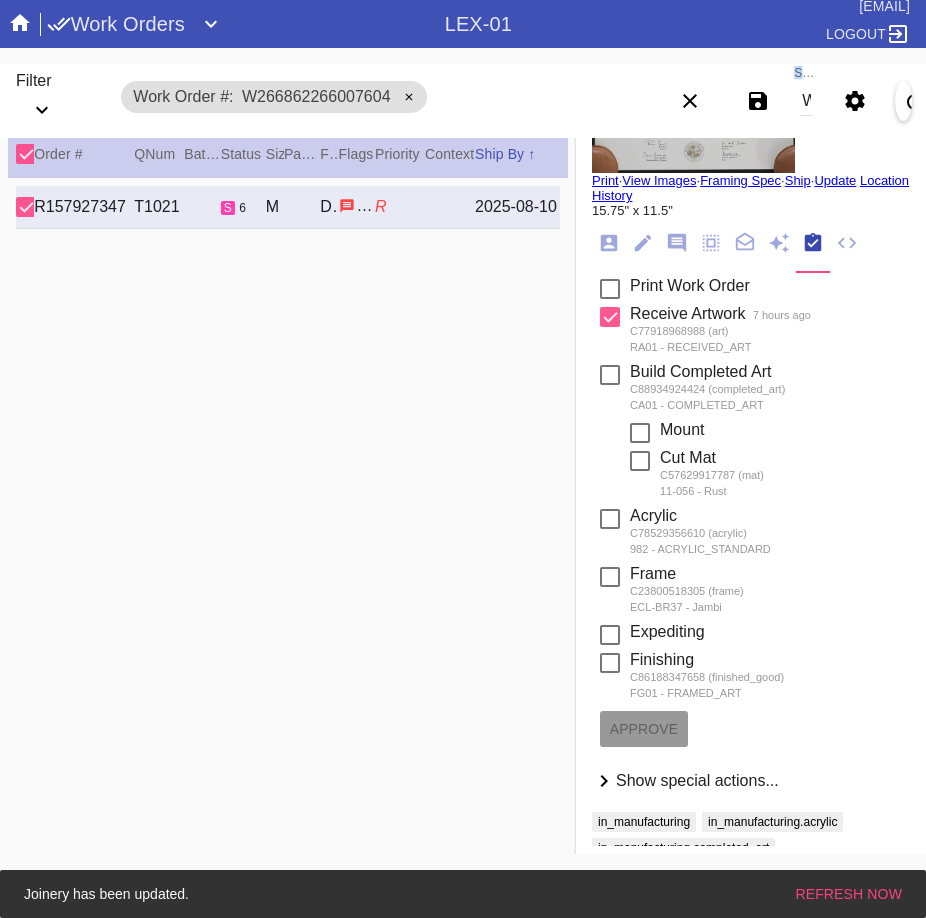 click on "Search W266862266007604" at bounding box center (806, 101) 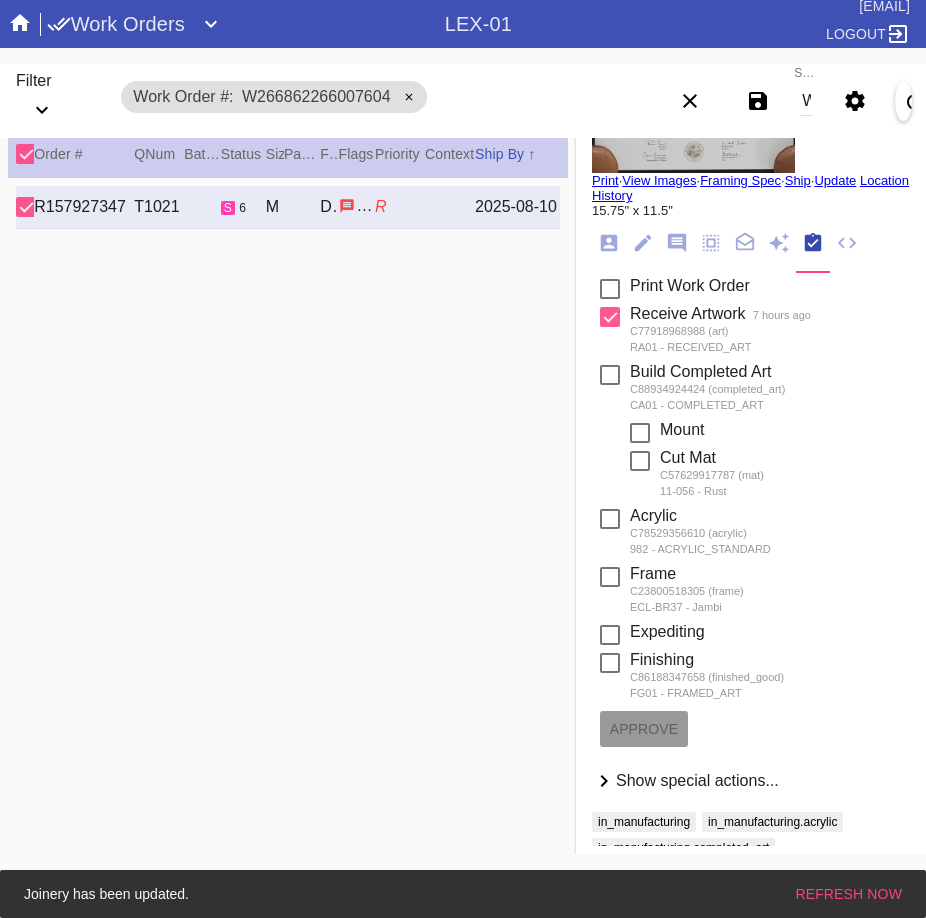 click on "Search W266862266007604" at bounding box center (806, 101) 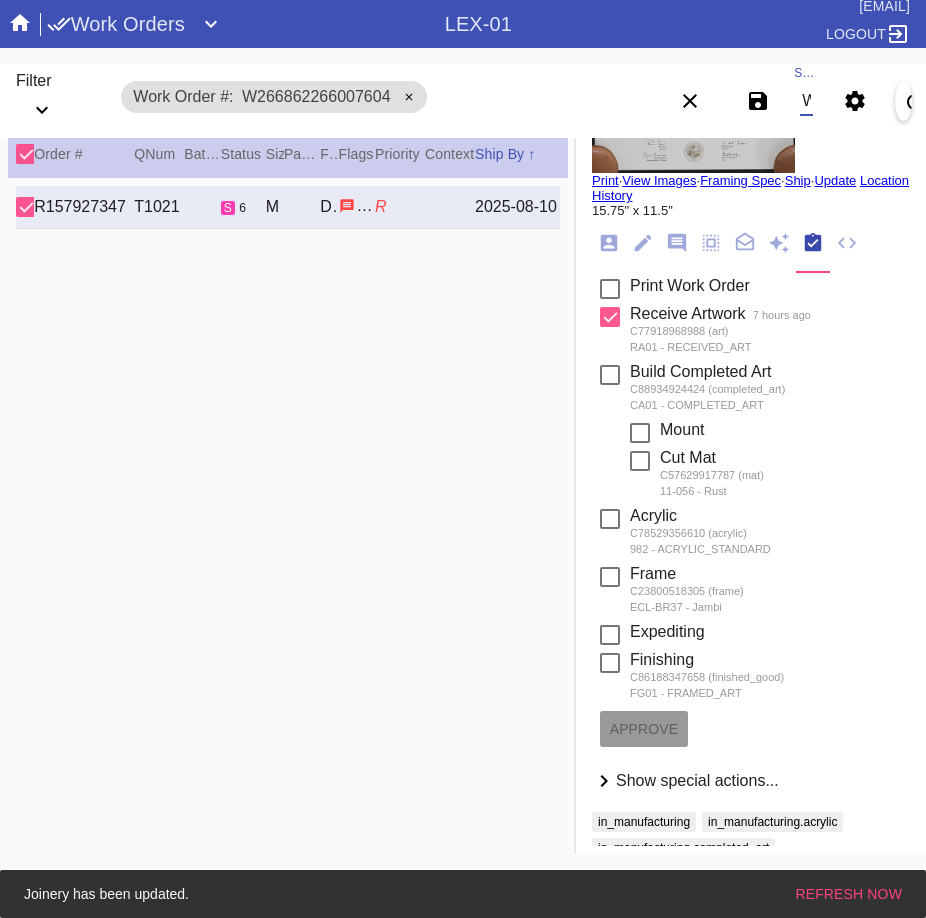 click on "W266862266007604" at bounding box center (806, 101) 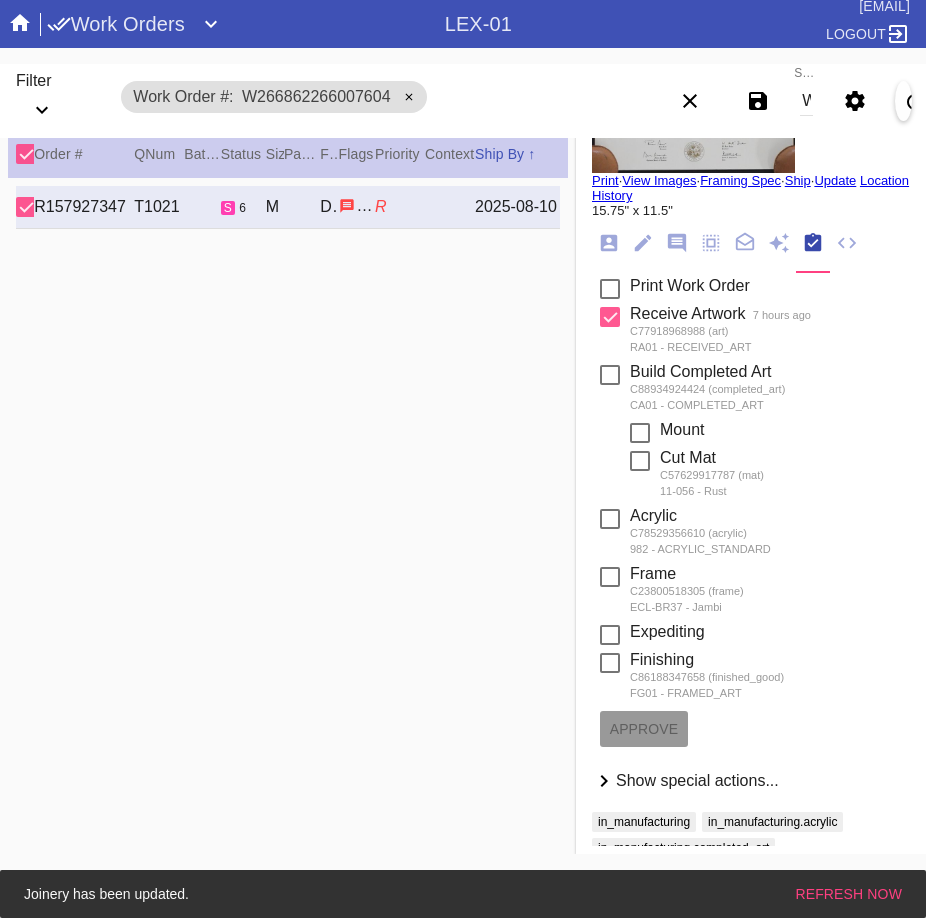 click on "W266862266007604" at bounding box center (806, 101) 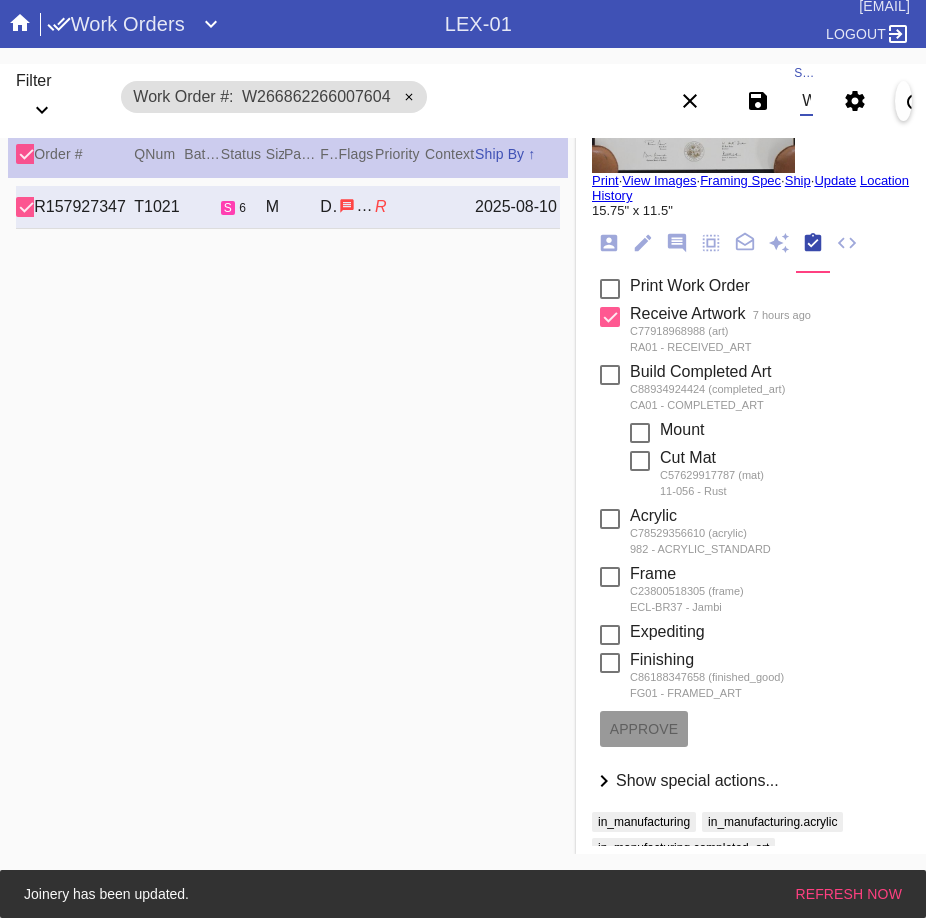 click on "W266862266007604" at bounding box center (806, 101) 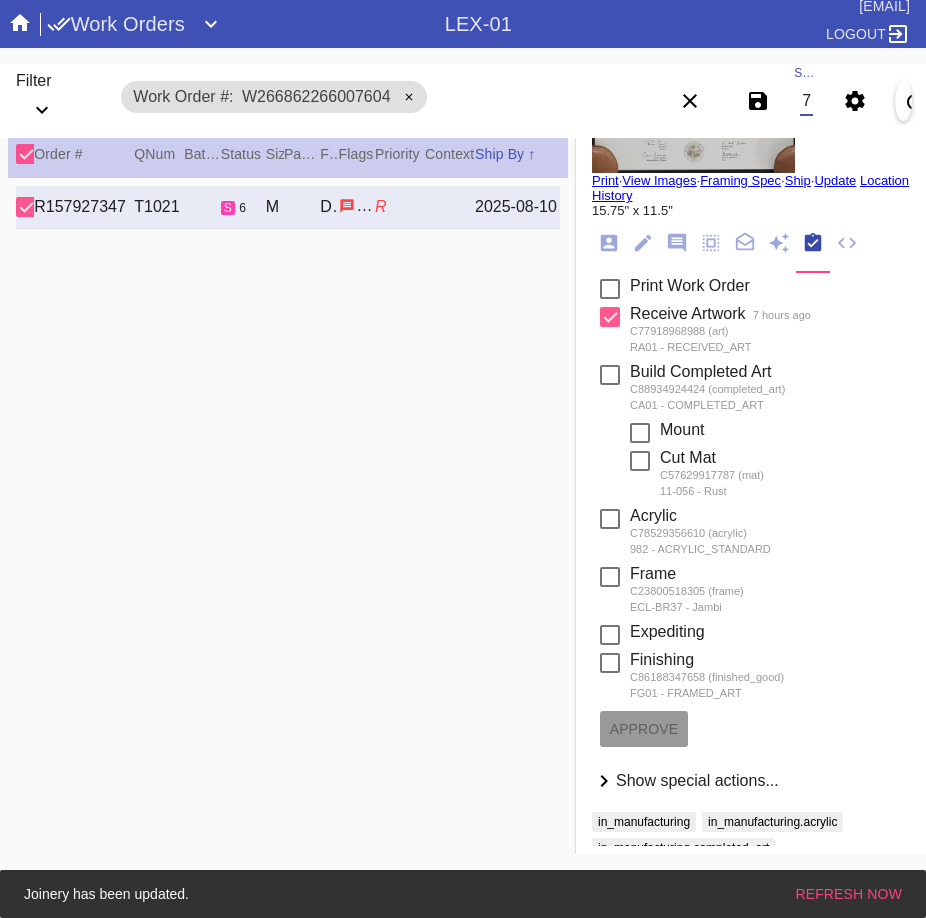 type on "W847252800667207" 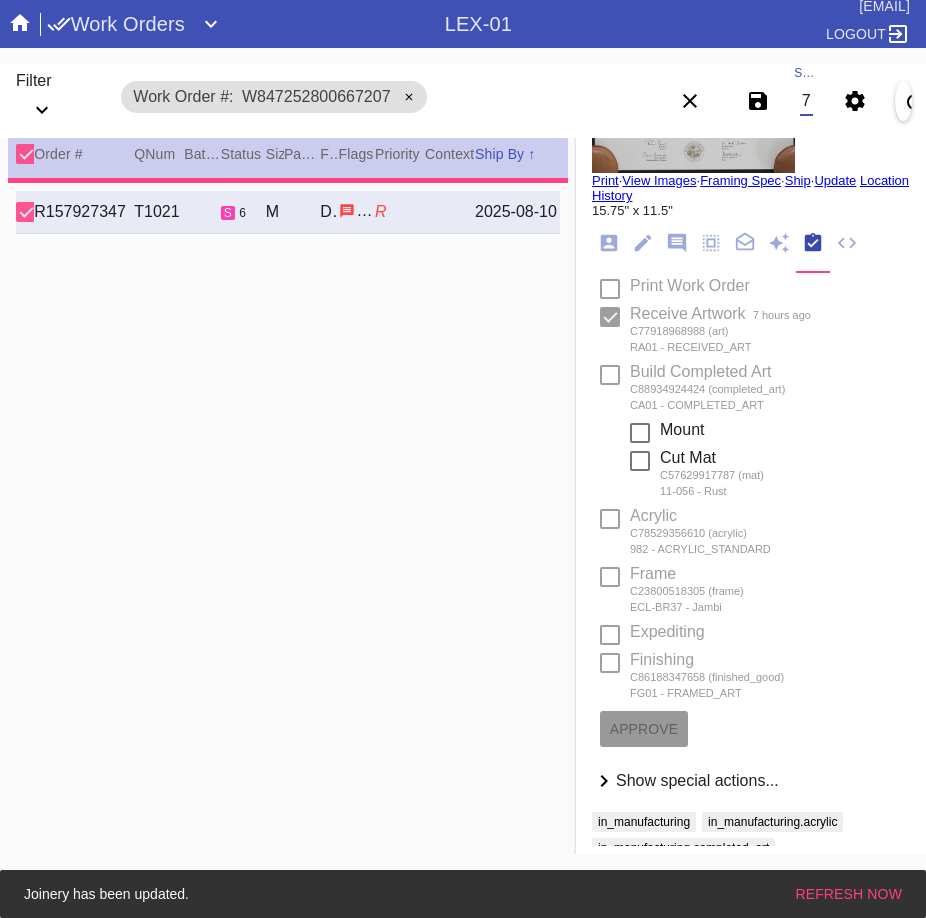 type on "2.5" 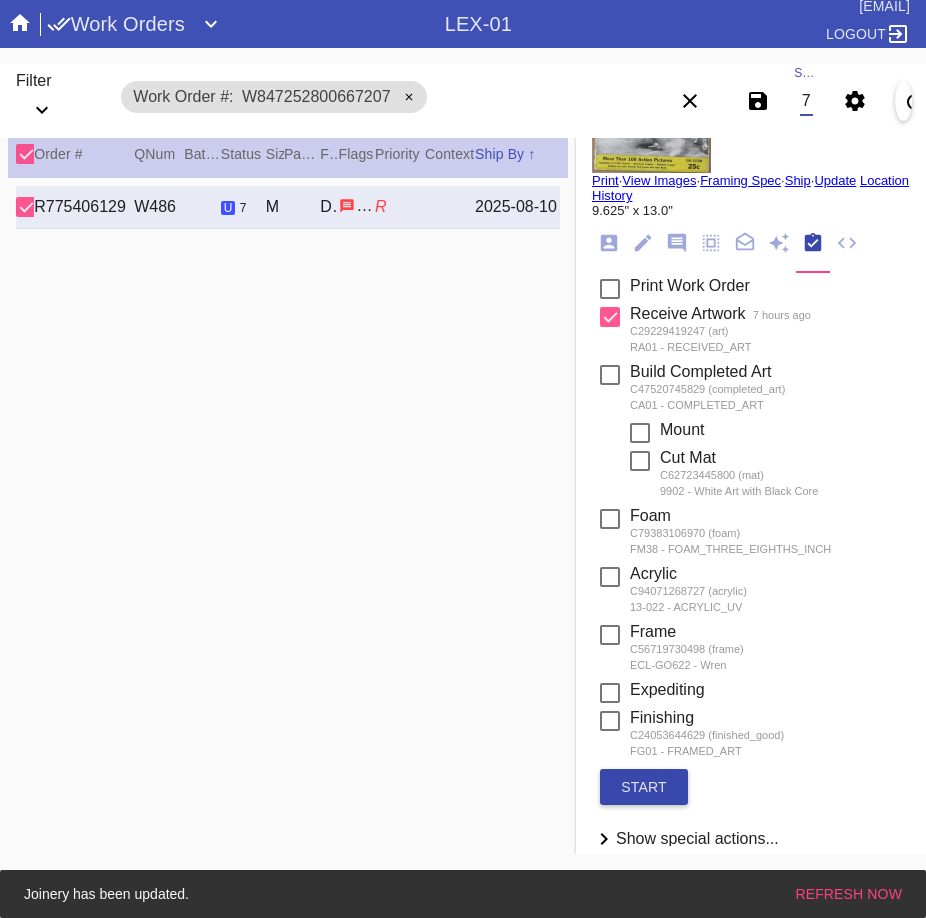 click on "start" at bounding box center [644, 787] 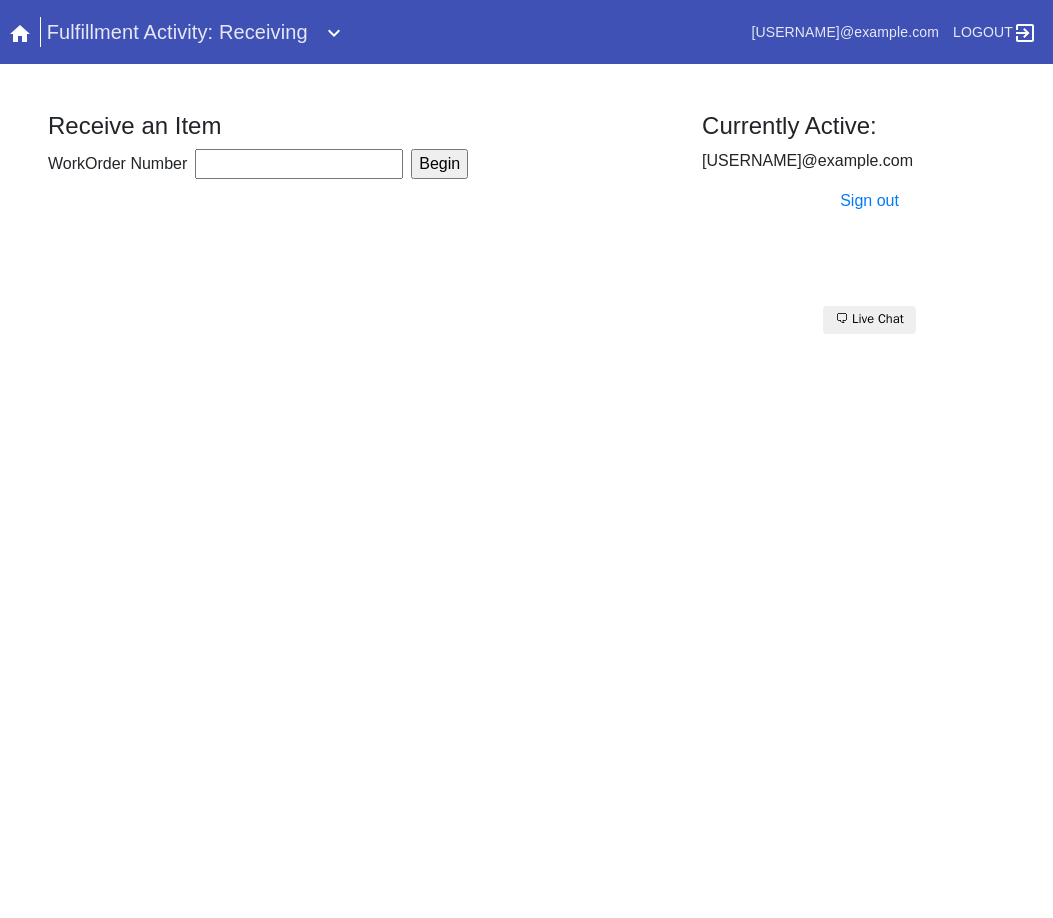 scroll, scrollTop: 0, scrollLeft: 0, axis: both 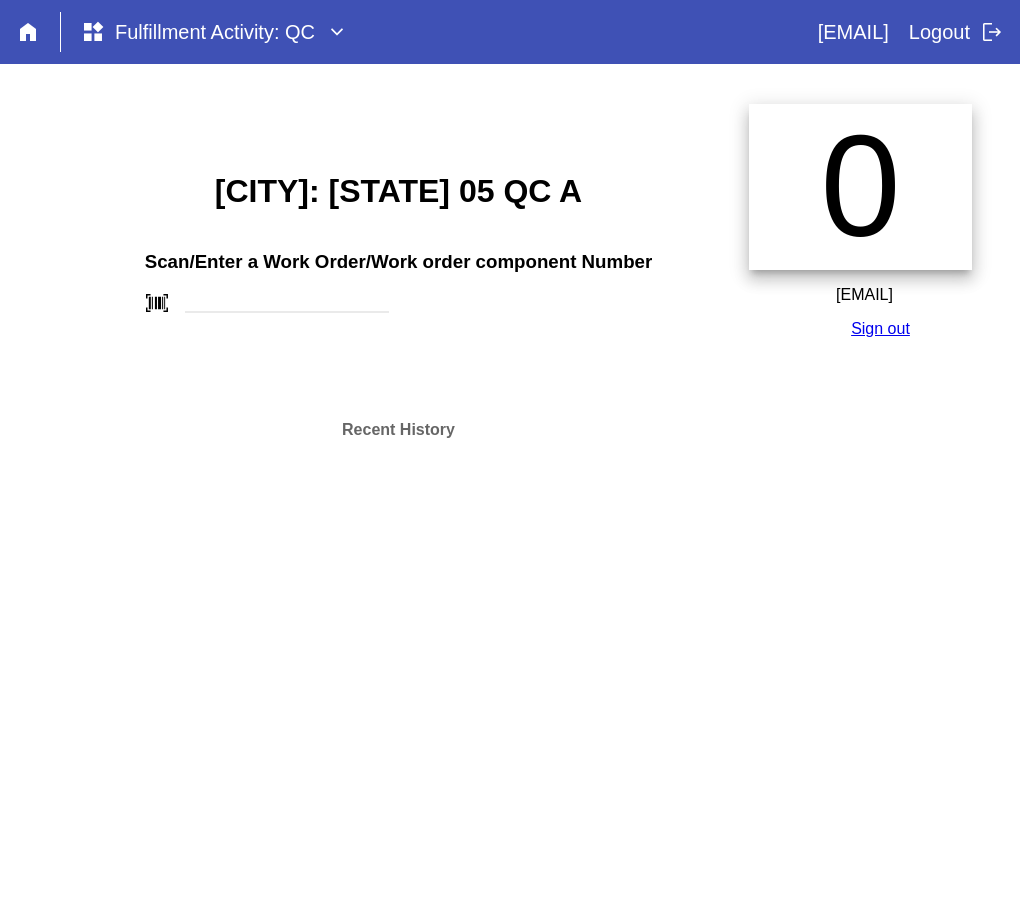 click on "home widgets Fulfillment Activity: QC expand_more sarah.sharp@fbstudio.co Logout logout Joinery done_all Work Orders assignment_ind Shipments inventory_2 Arrived Packages drafts Package Notes vital_signs Pulse label Mastercam Labels inventory_2 Shipping Wall photo_library Image Inspection Tool photo_library Receiving Image Upload photo_library Print Image Upload Spree shopping_cart Orders Fulfillment Activities 1st Leg Shipping - Label 1st Leg Shipping - Pack & Ship Acrylic Art - Assembly Art - Care Art Care Wall Art - Intake Art - Mounting Batching Disposition Wall Foam Frames - Joiner Hardware - Assembly Hold Cage Mat Captioning Mats Plaque Engraving Plates Prepress Printing Printing - Cut QC Readymade Receiving Receiving - Arrivals Recon Retail - Internal Shipping Labels Retail - Labels Saws QC Shipping - Load Truck Shipping - Pack Bug or abnormality?  Click here to submit a FreshService ticket Winchester: Dca 05 QC A Scan/Enter a Work Order/Work order component Number barcode_scanner Recent History 0" at bounding box center [510, 459] 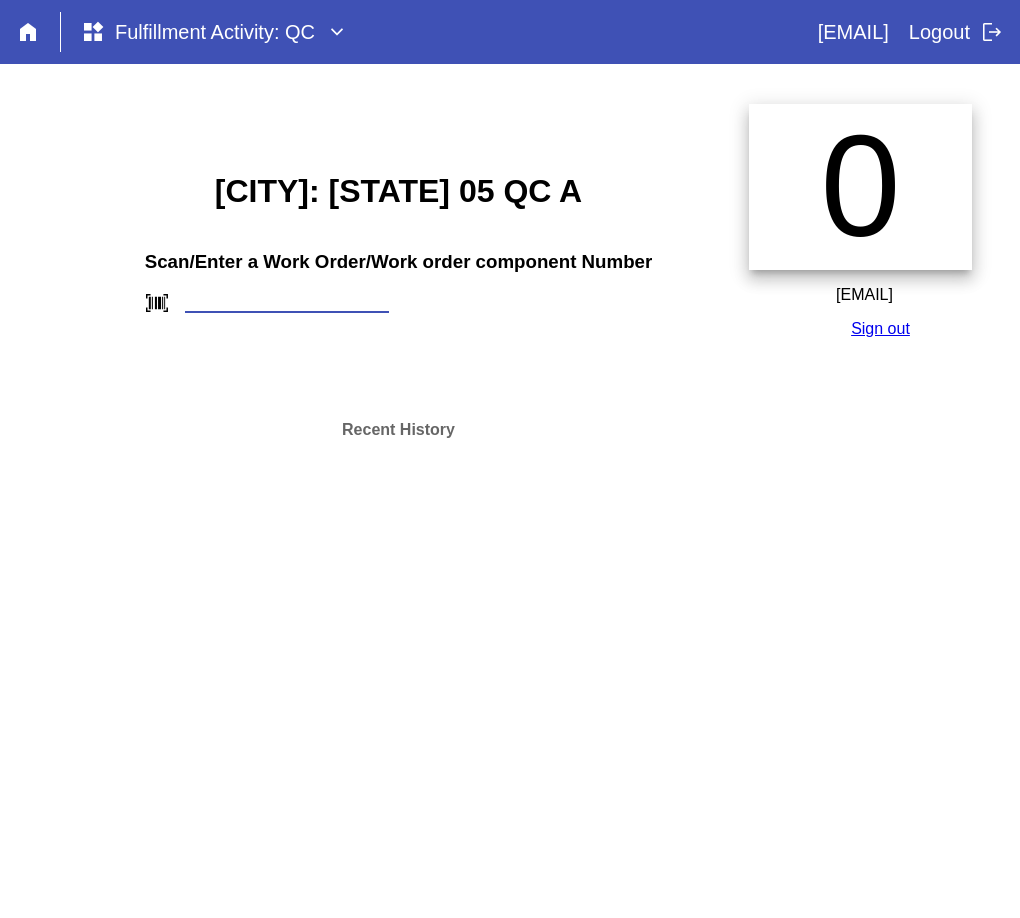 click at bounding box center (287, 302) 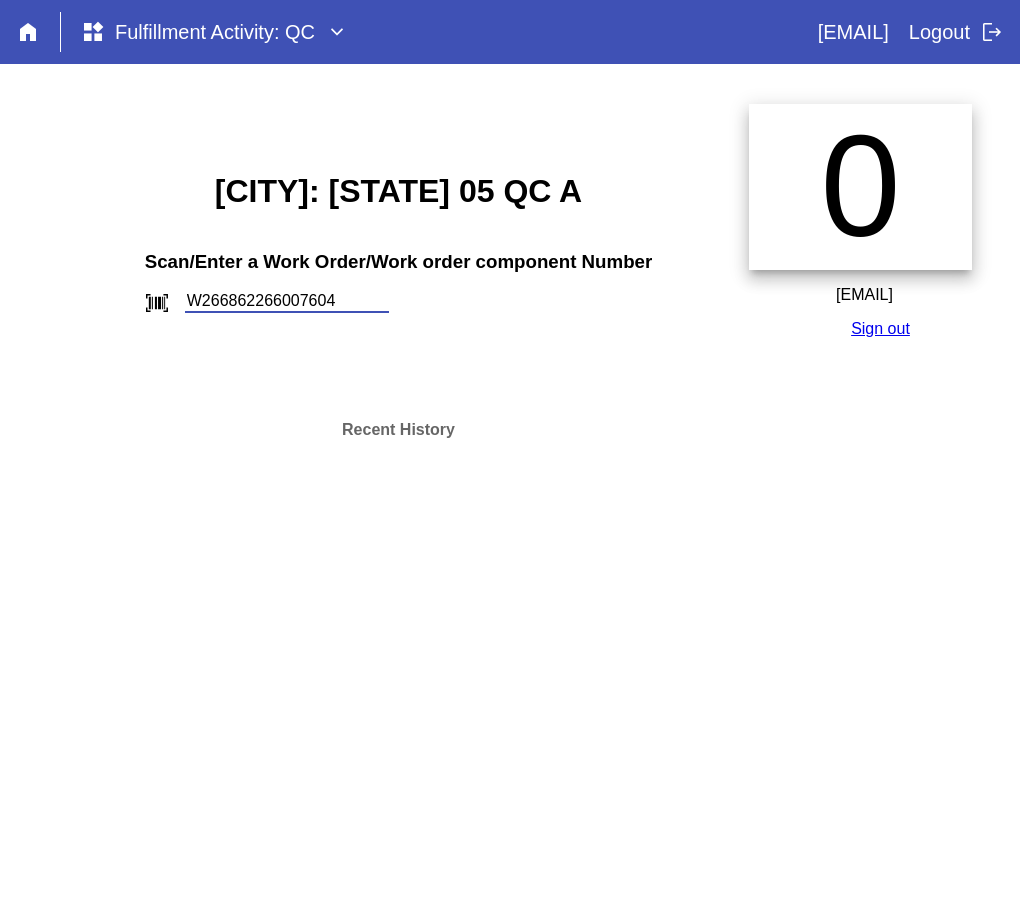 type on "W266862266007604" 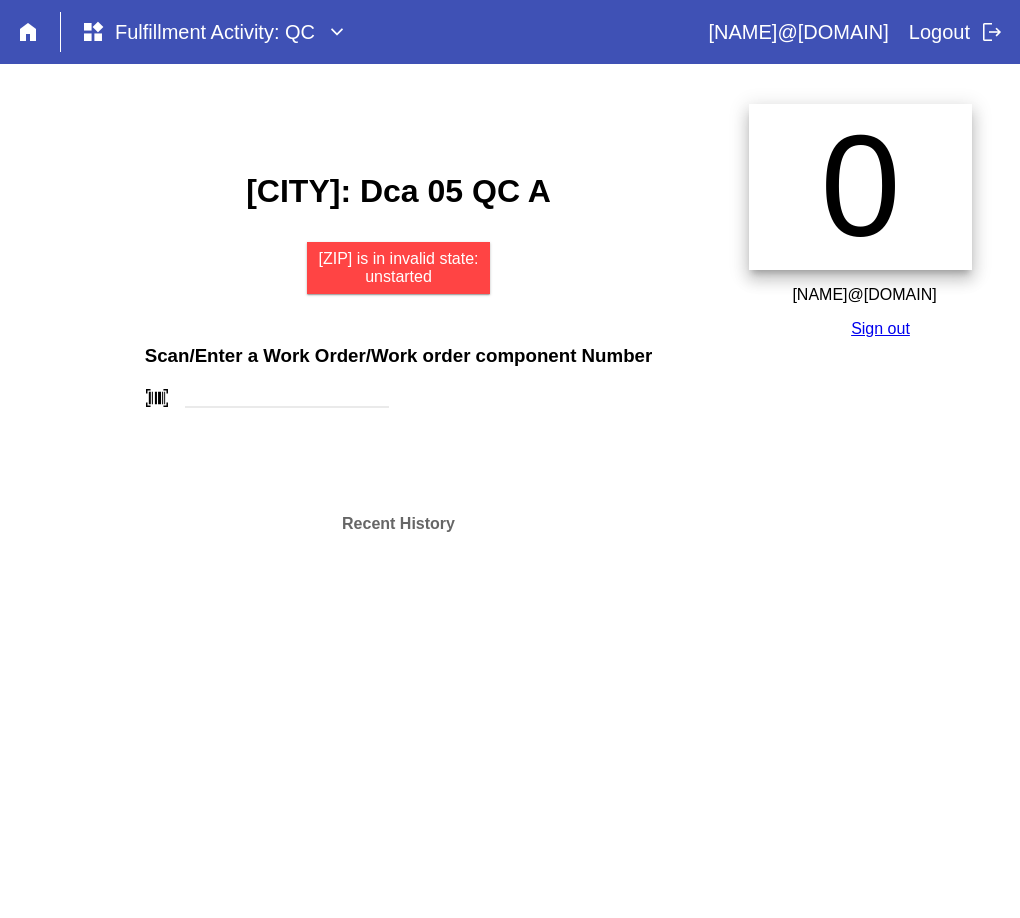 scroll, scrollTop: 0, scrollLeft: 0, axis: both 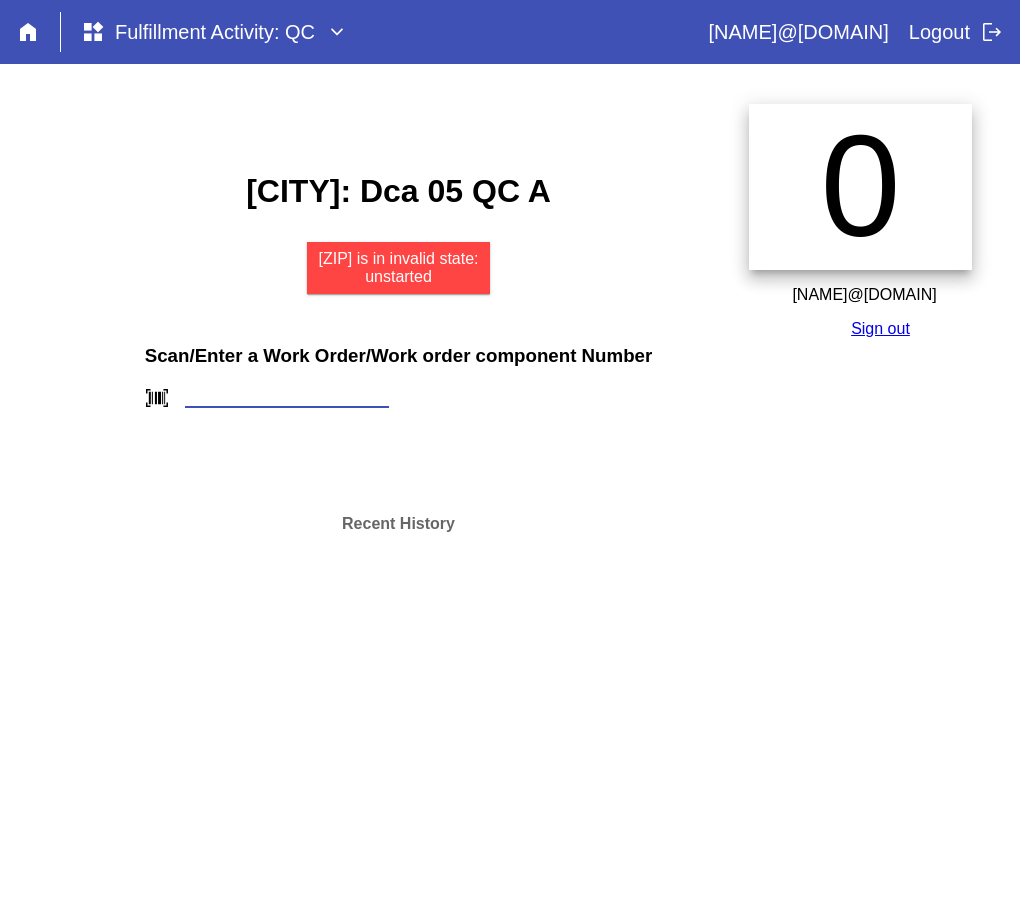 click at bounding box center (287, 397) 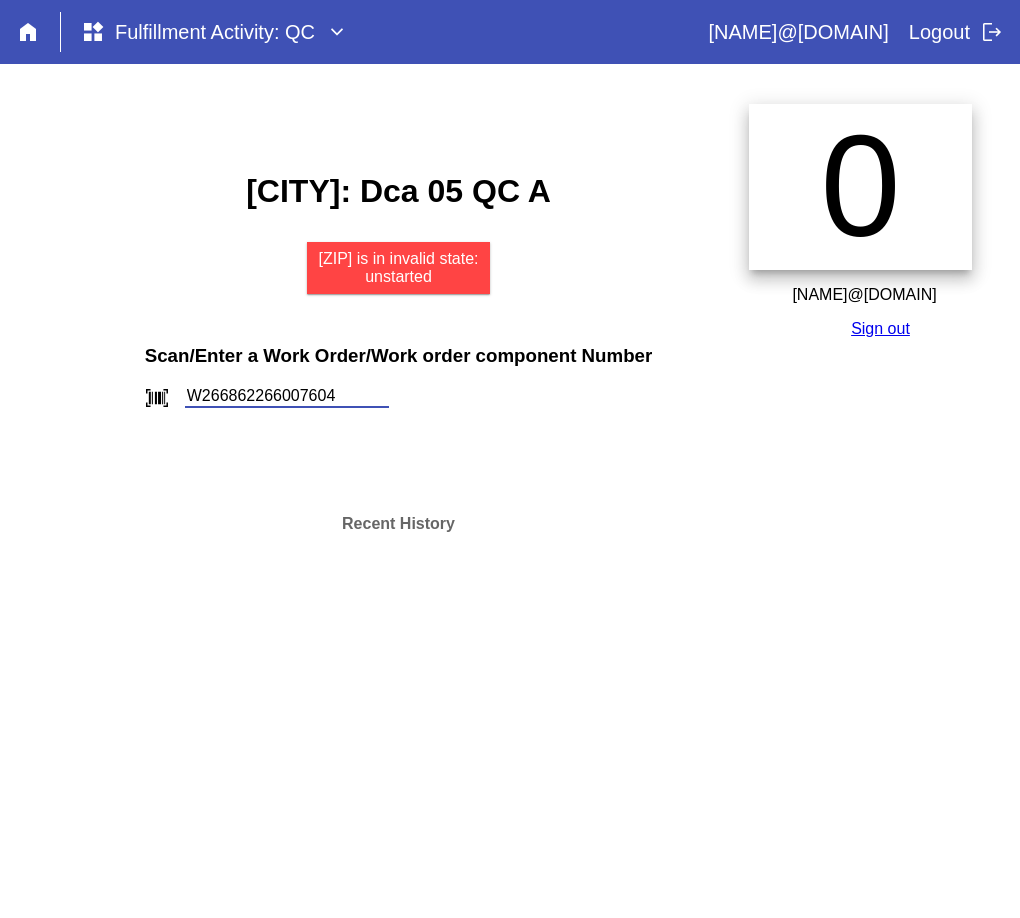 type on "W266862266007604" 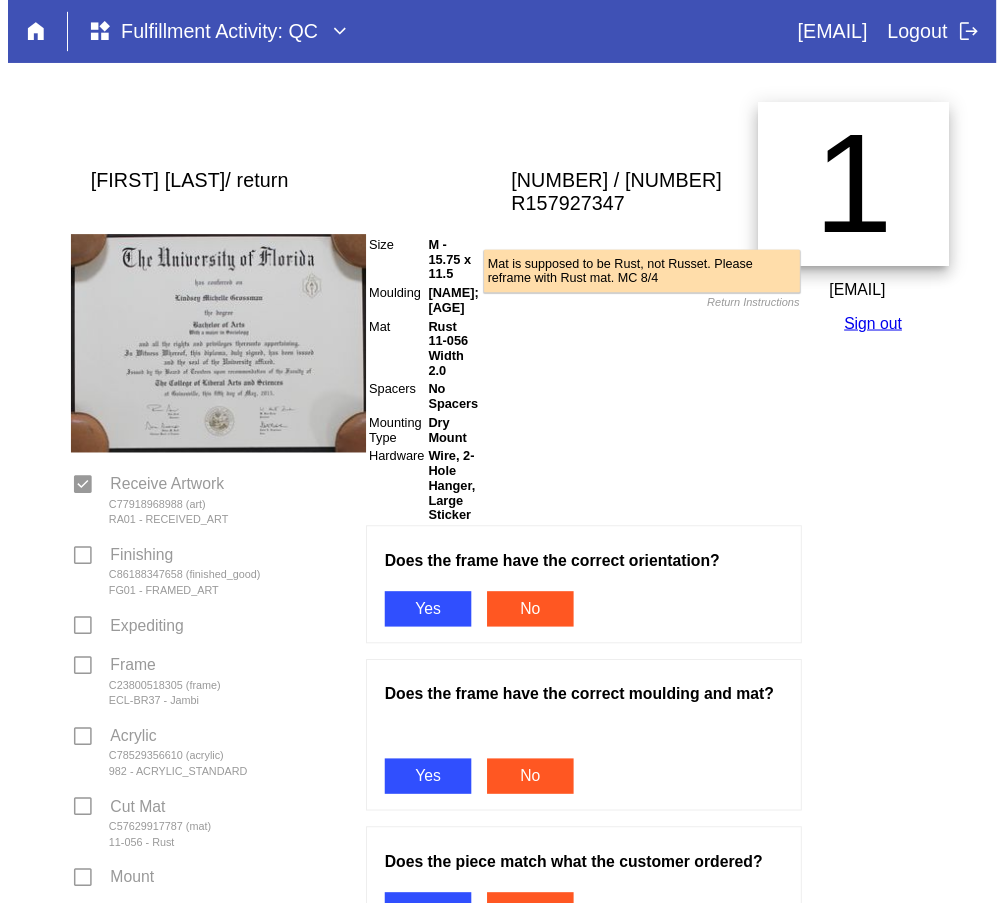 scroll, scrollTop: 0, scrollLeft: 0, axis: both 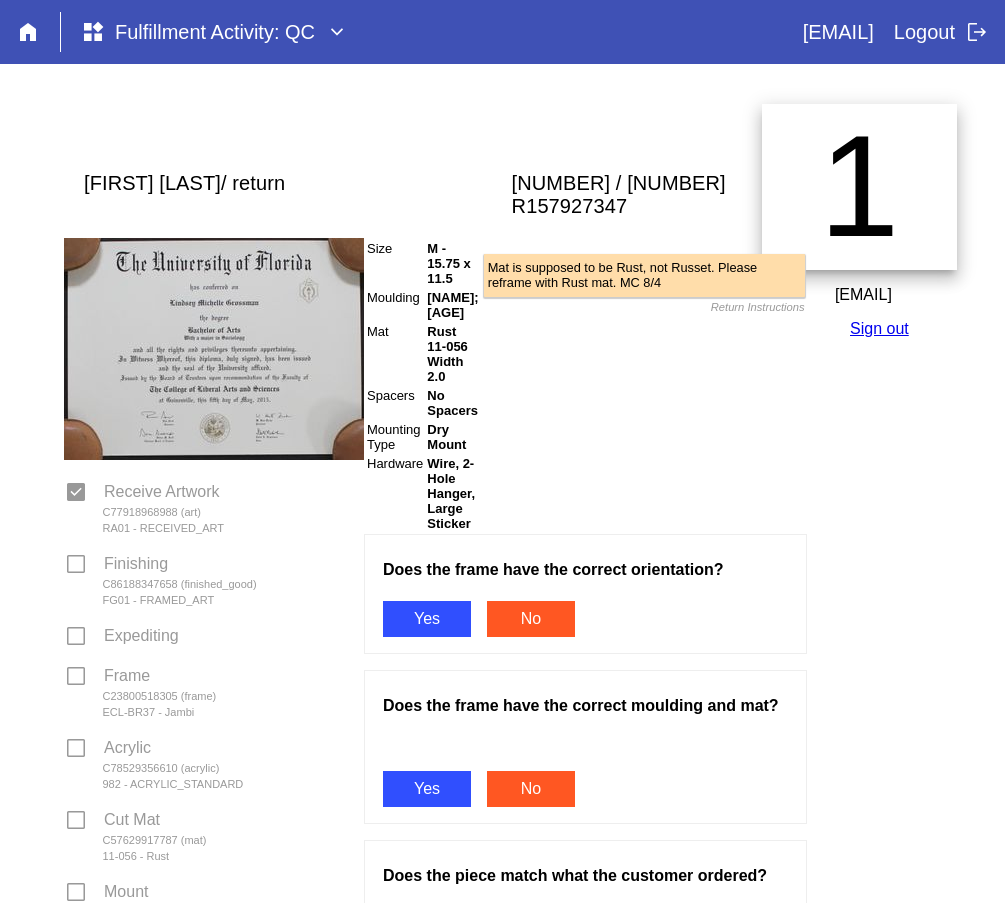 click on "Yes" at bounding box center [427, 619] 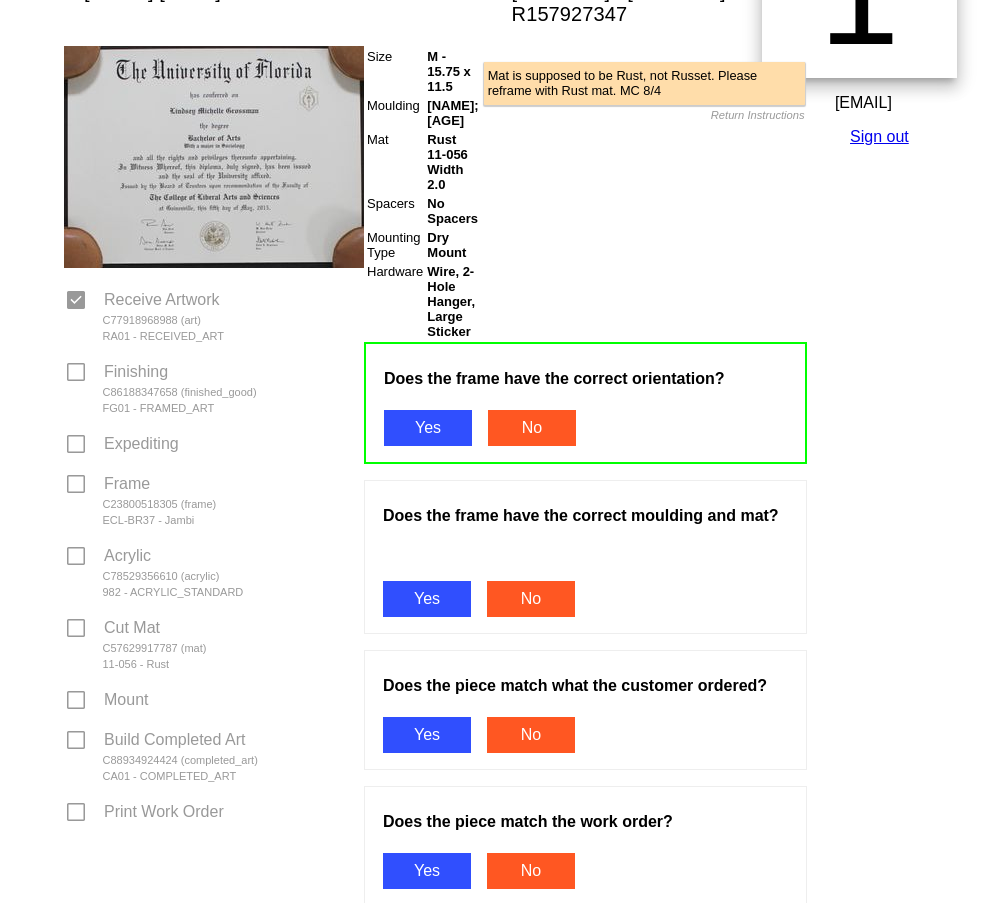scroll, scrollTop: 200, scrollLeft: 0, axis: vertical 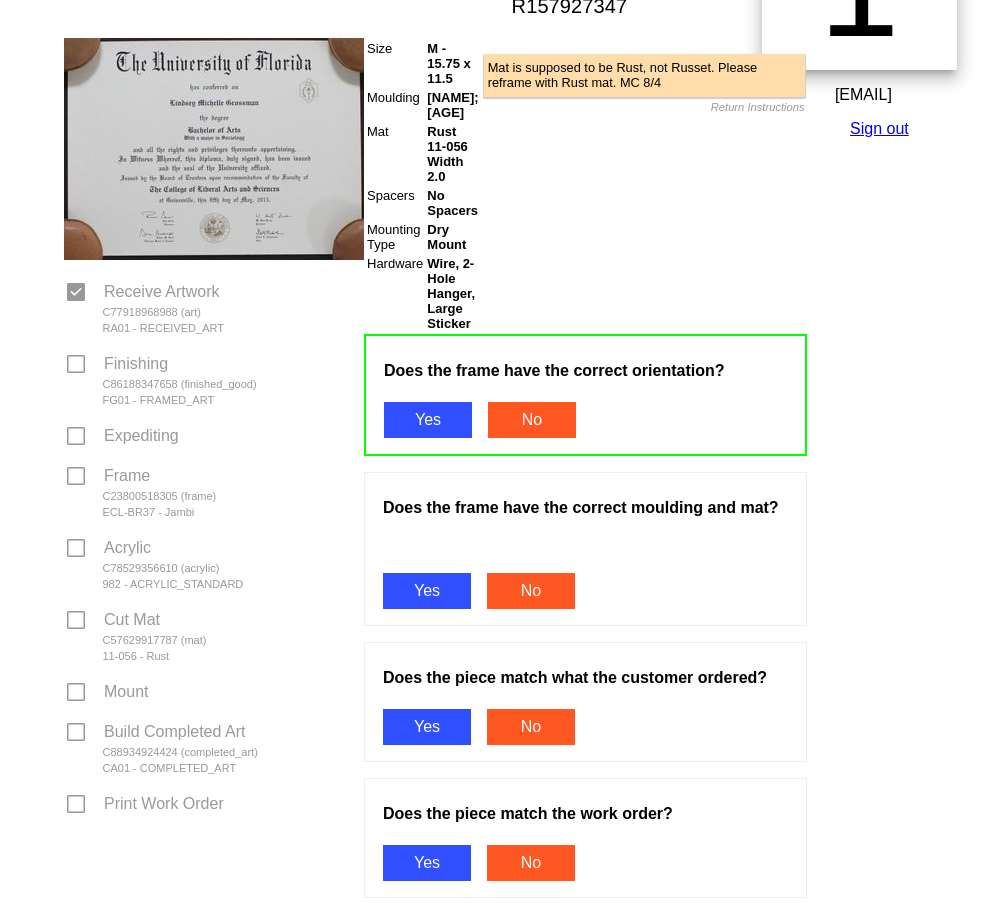 click on "Yes" at bounding box center (427, 591) 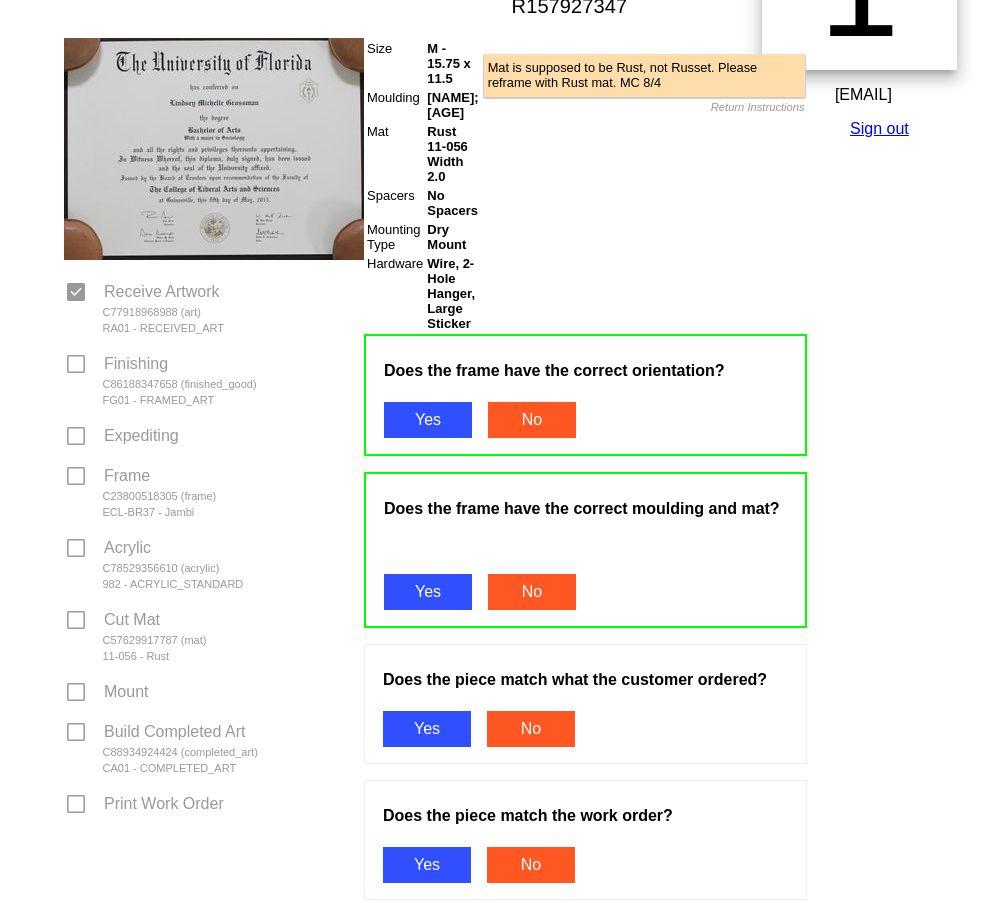 click on "Yes" at bounding box center [427, 729] 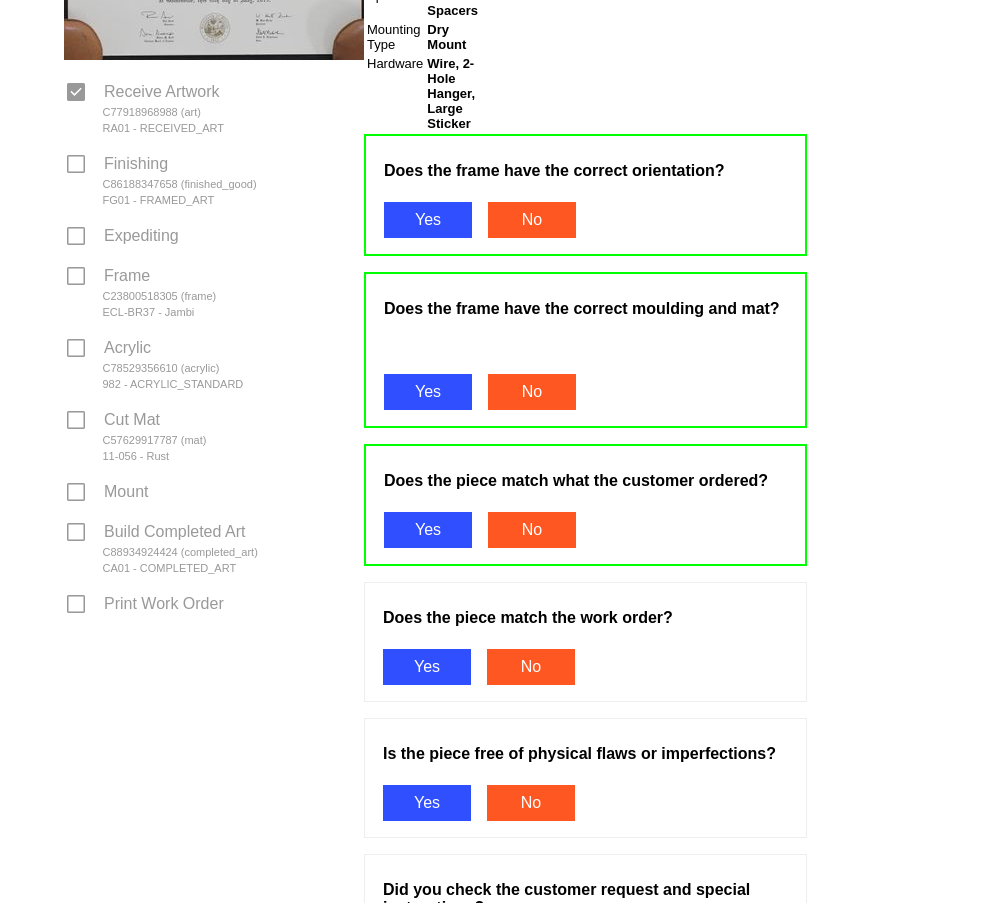 click on "Yes" at bounding box center [427, 667] 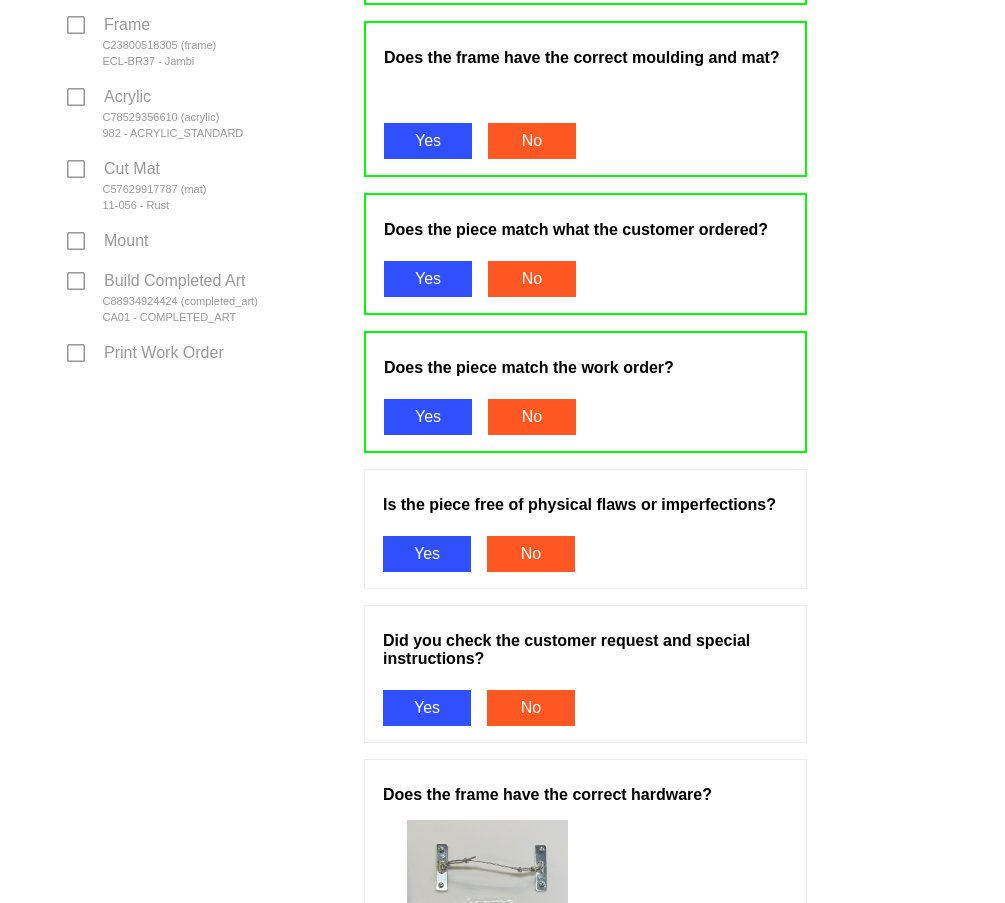 scroll, scrollTop: 700, scrollLeft: 0, axis: vertical 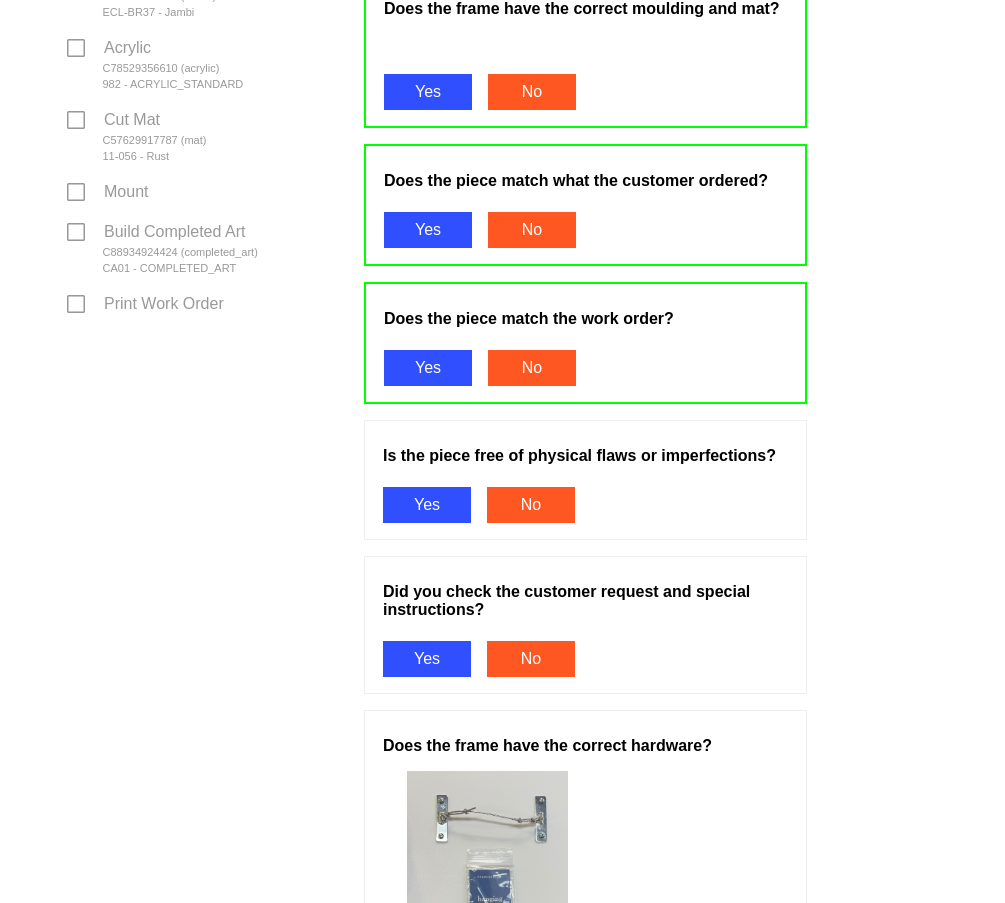 click on "Is the piece free of physical flaws or imperfections? Yes No" at bounding box center (585, 480) 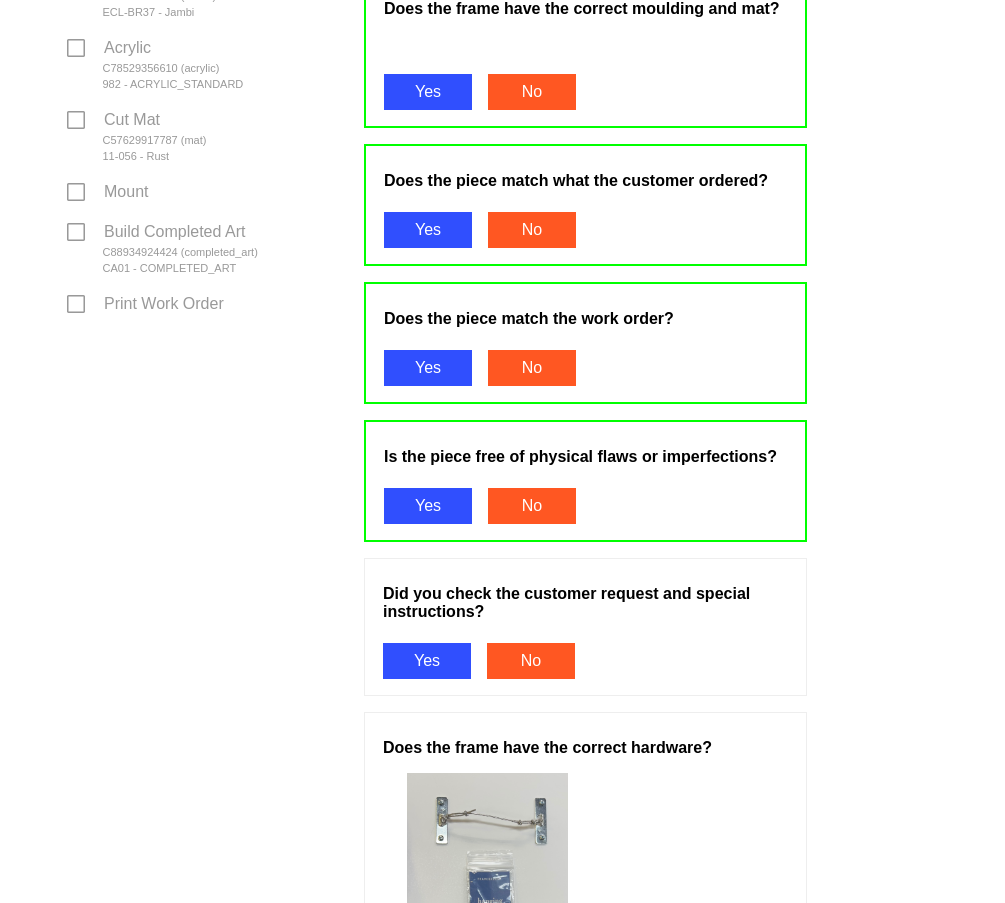 click on "Yes" at bounding box center [427, 661] 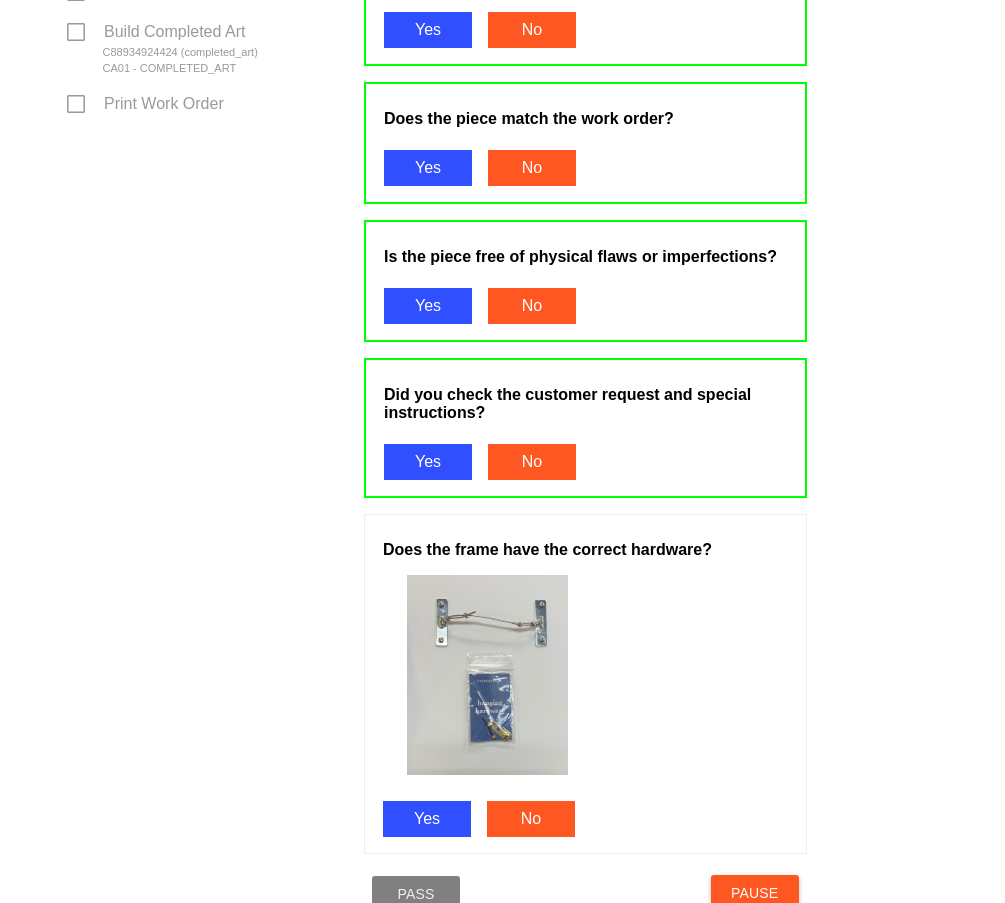click on "Yes" at bounding box center [427, 819] 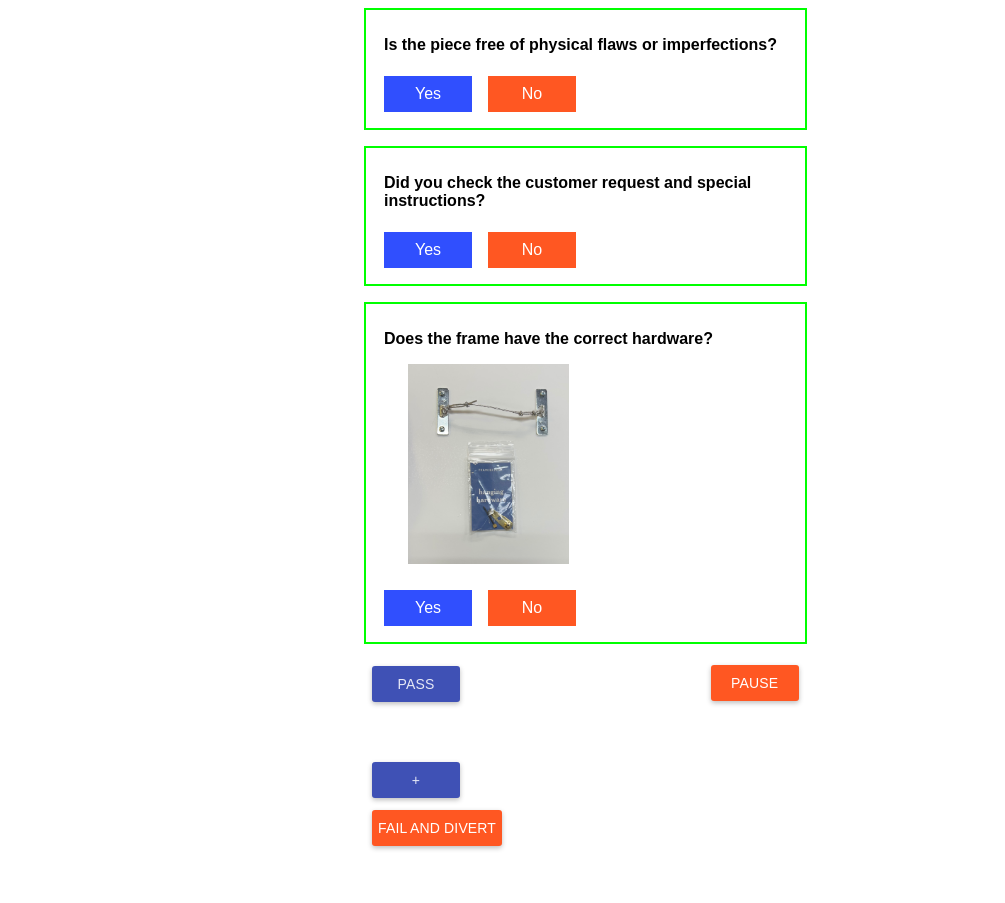 scroll, scrollTop: 1117, scrollLeft: 0, axis: vertical 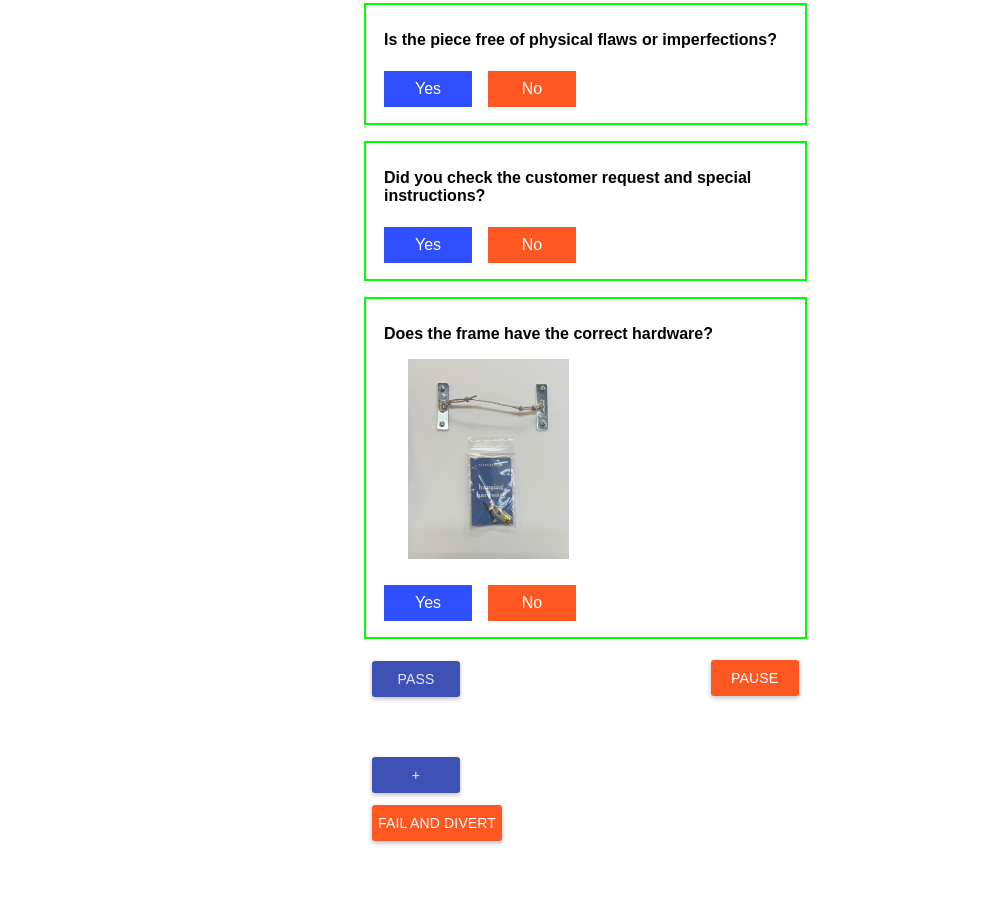 click on "Pass" at bounding box center [416, 679] 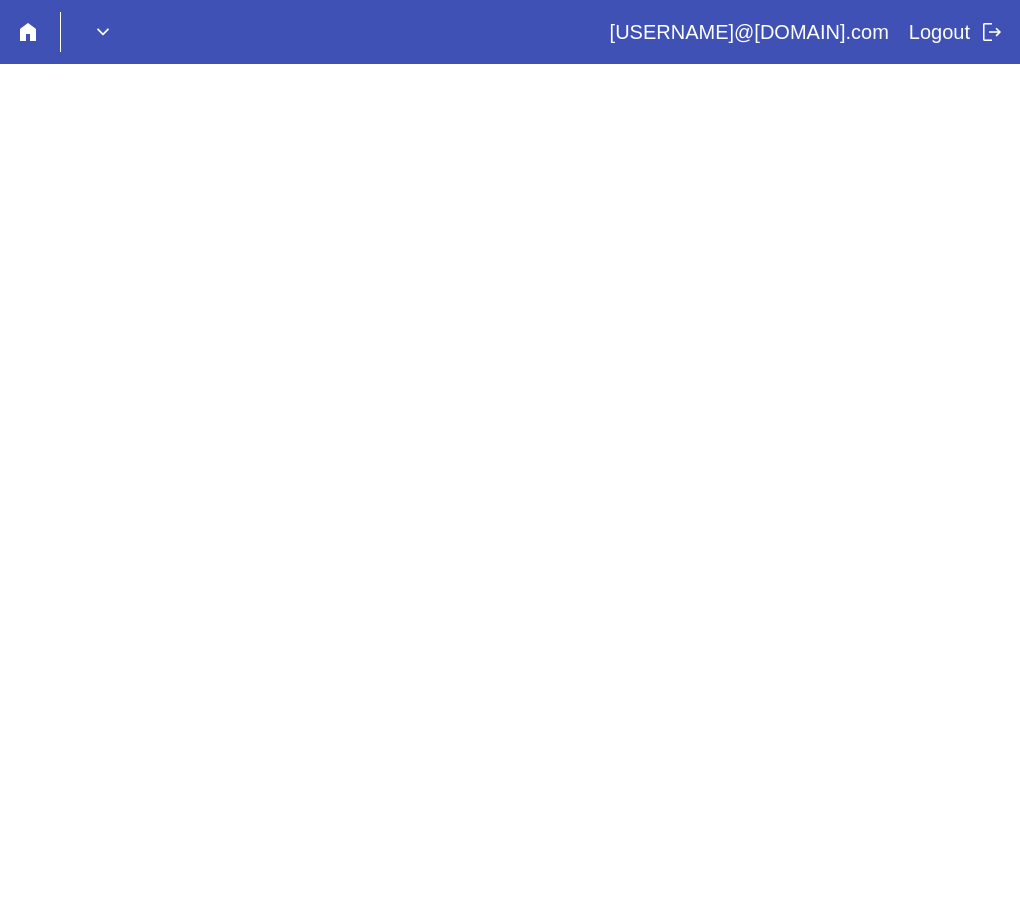 scroll, scrollTop: 0, scrollLeft: 0, axis: both 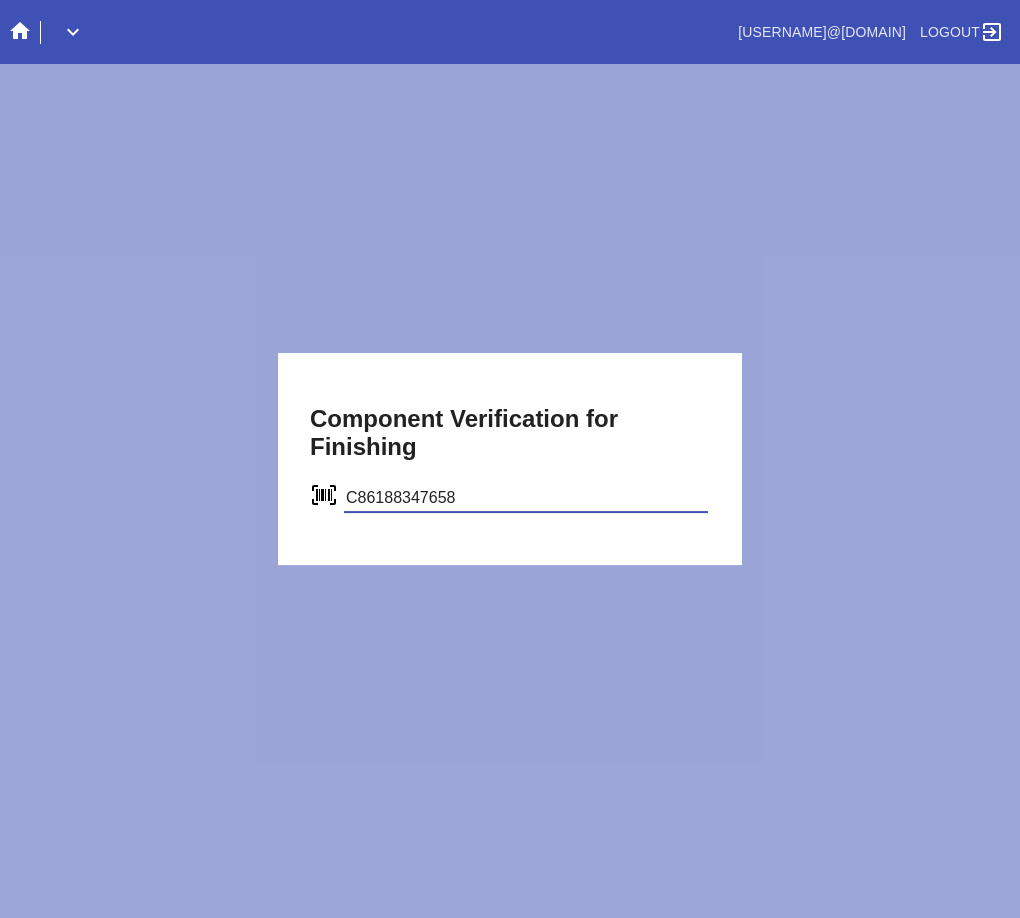 type on "C86188347658" 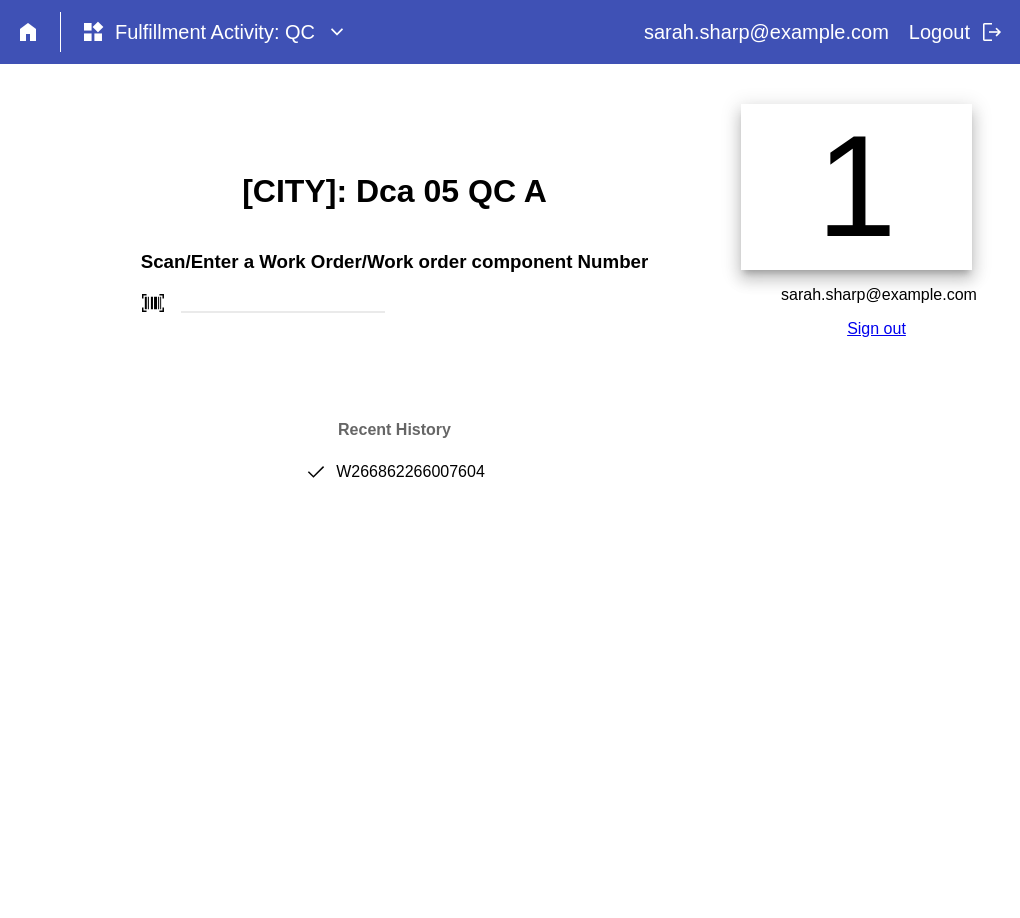 scroll, scrollTop: 0, scrollLeft: 0, axis: both 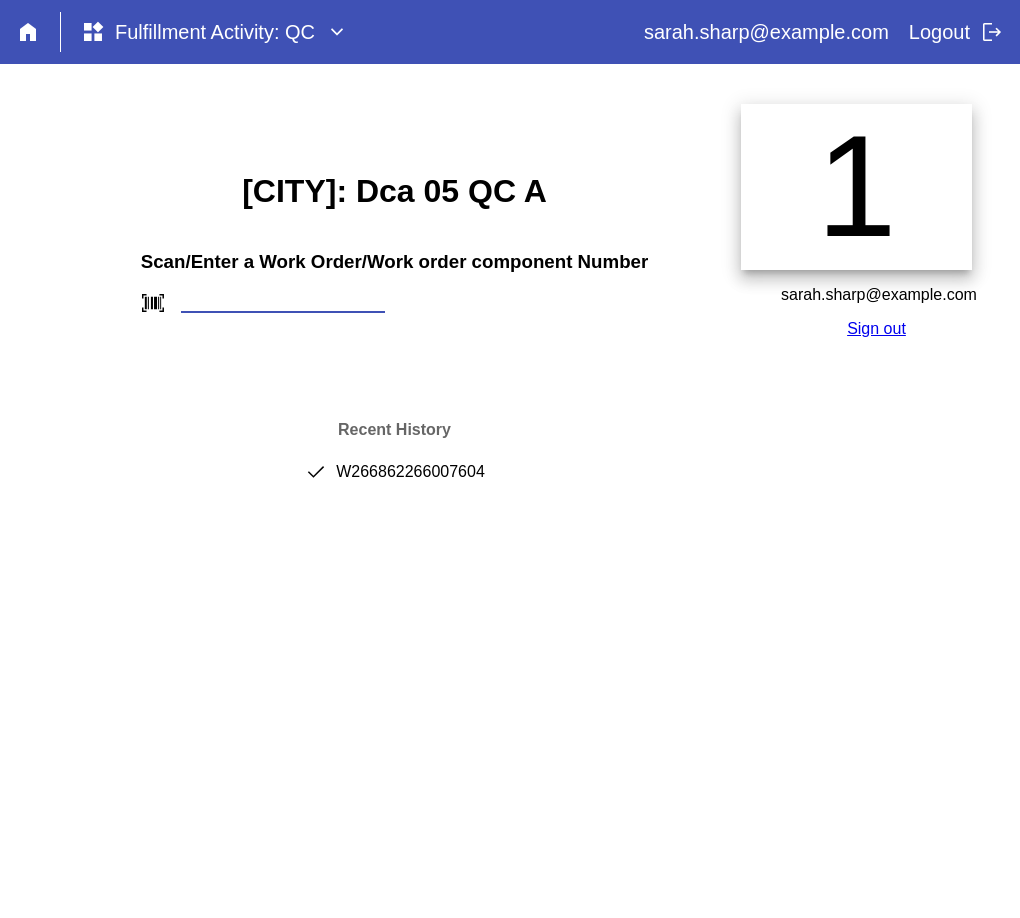 click at bounding box center [283, 302] 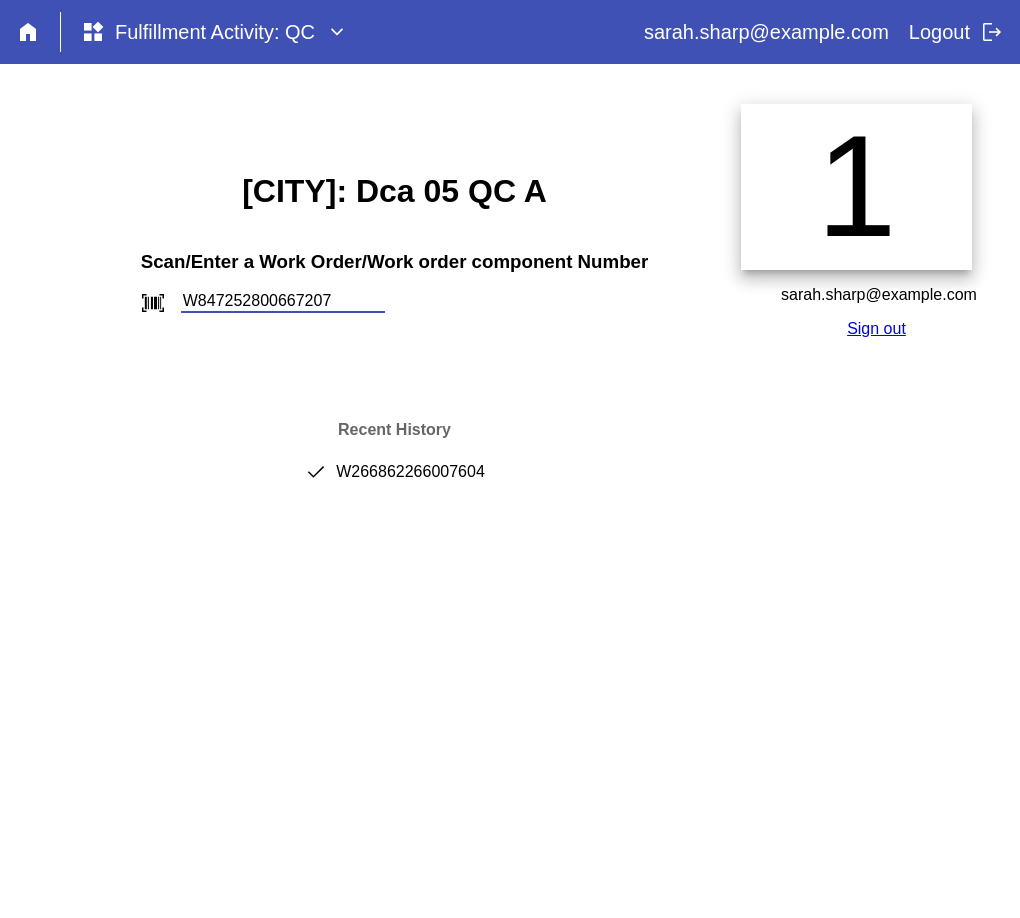 type on "W847252800667207" 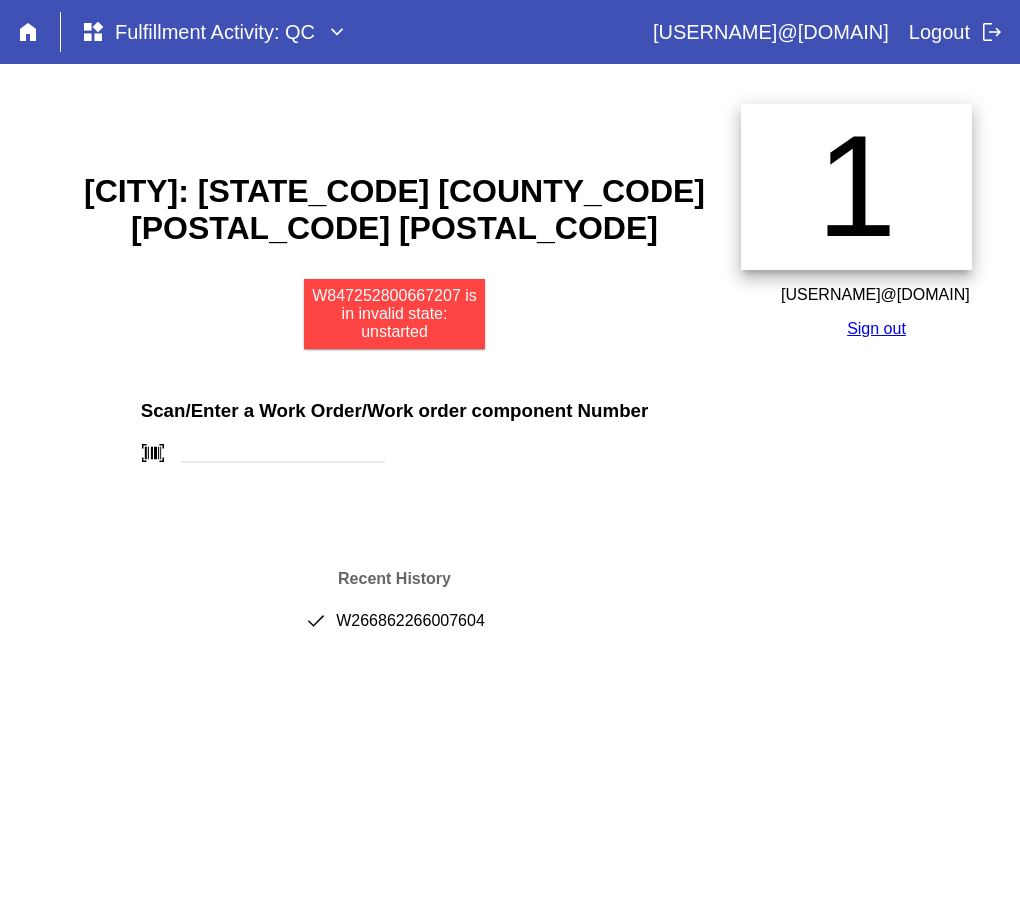 scroll, scrollTop: 0, scrollLeft: 0, axis: both 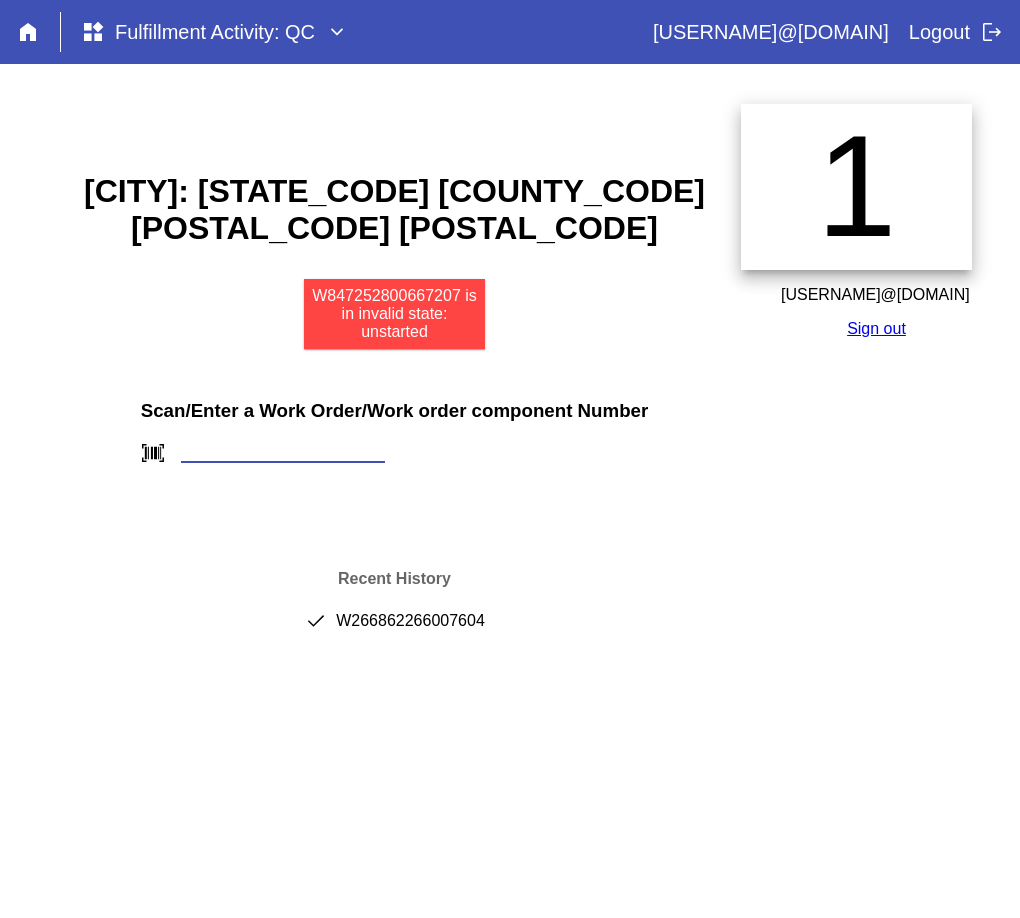 click at bounding box center [283, 452] 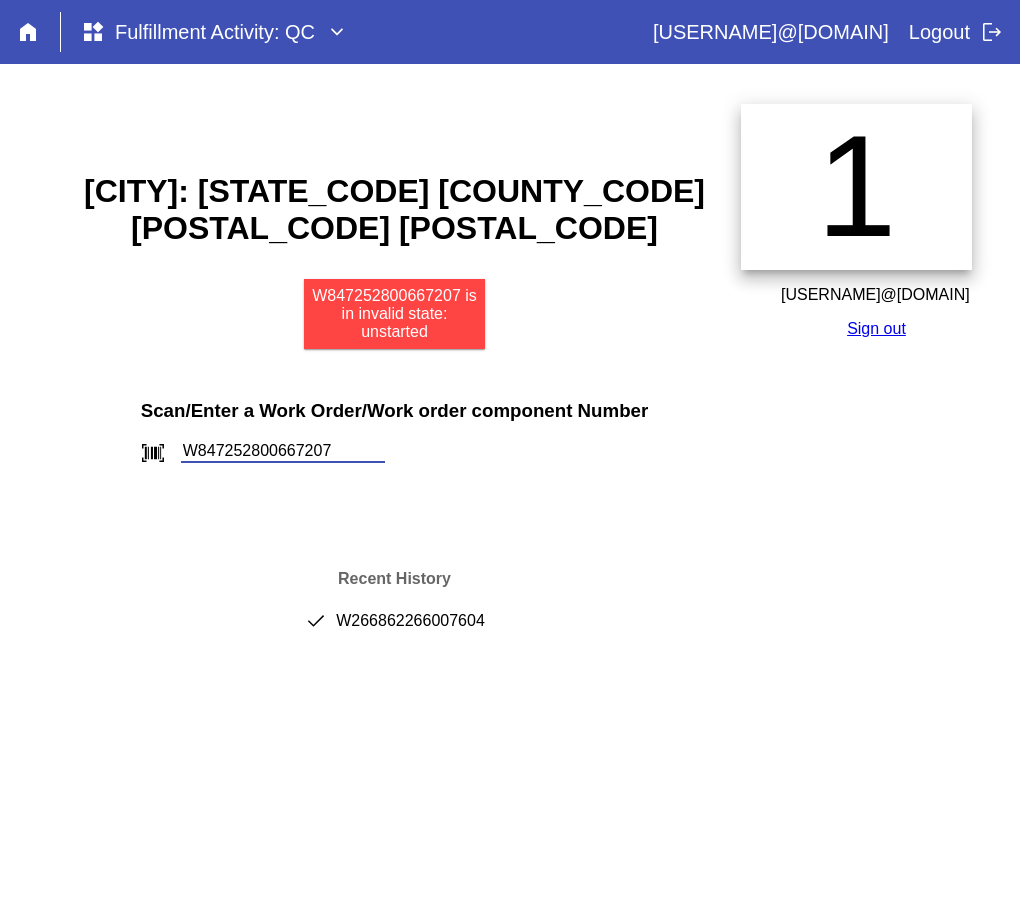 type on "W847252800667207" 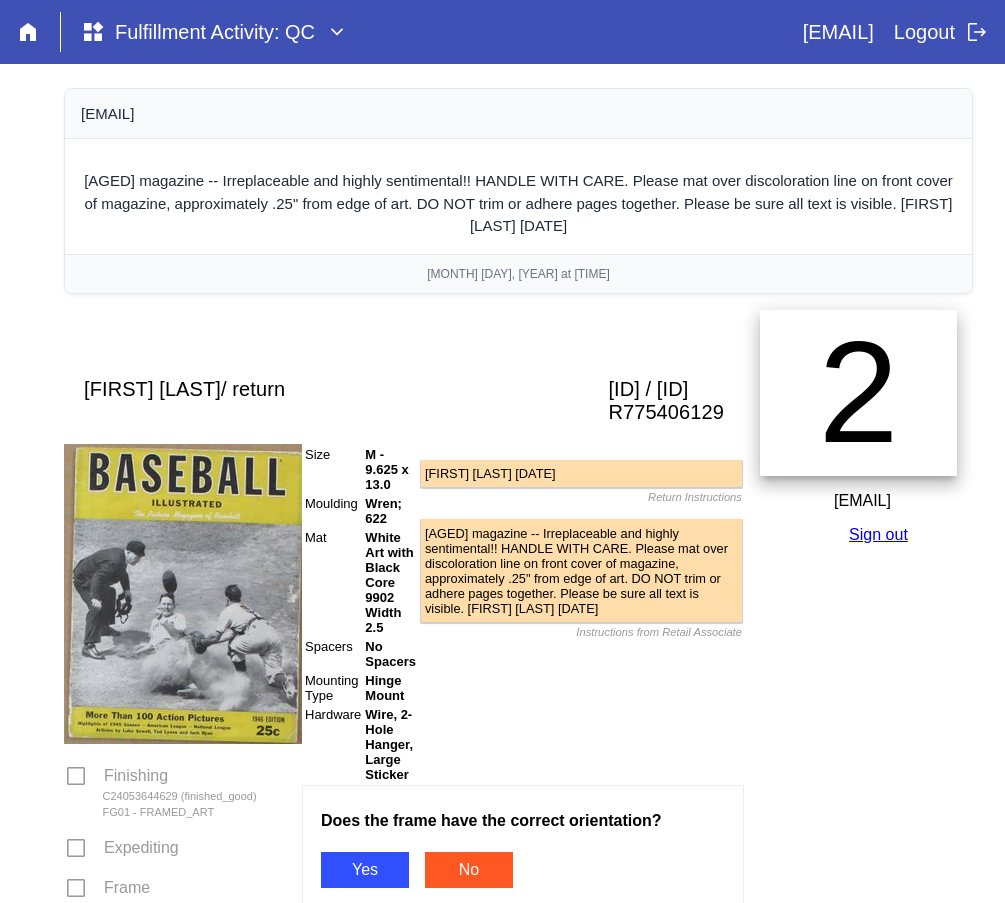scroll, scrollTop: 0, scrollLeft: 0, axis: both 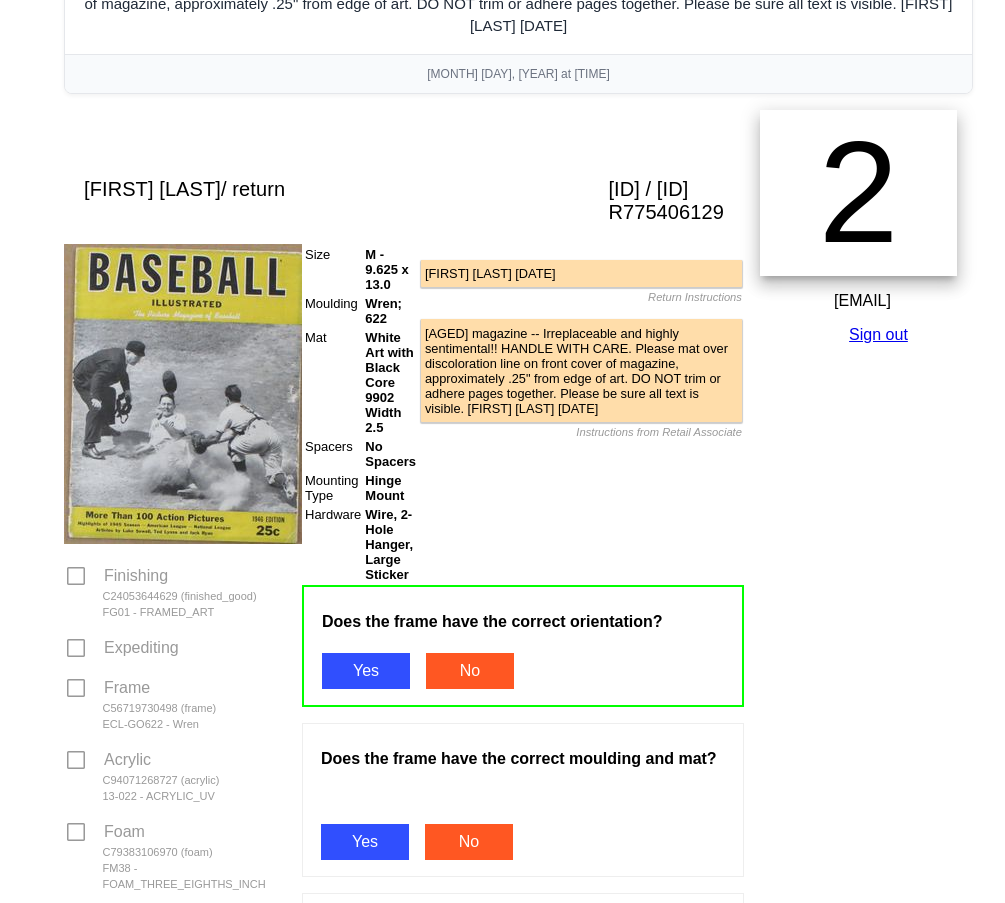 click on "Yes" at bounding box center (365, 842) 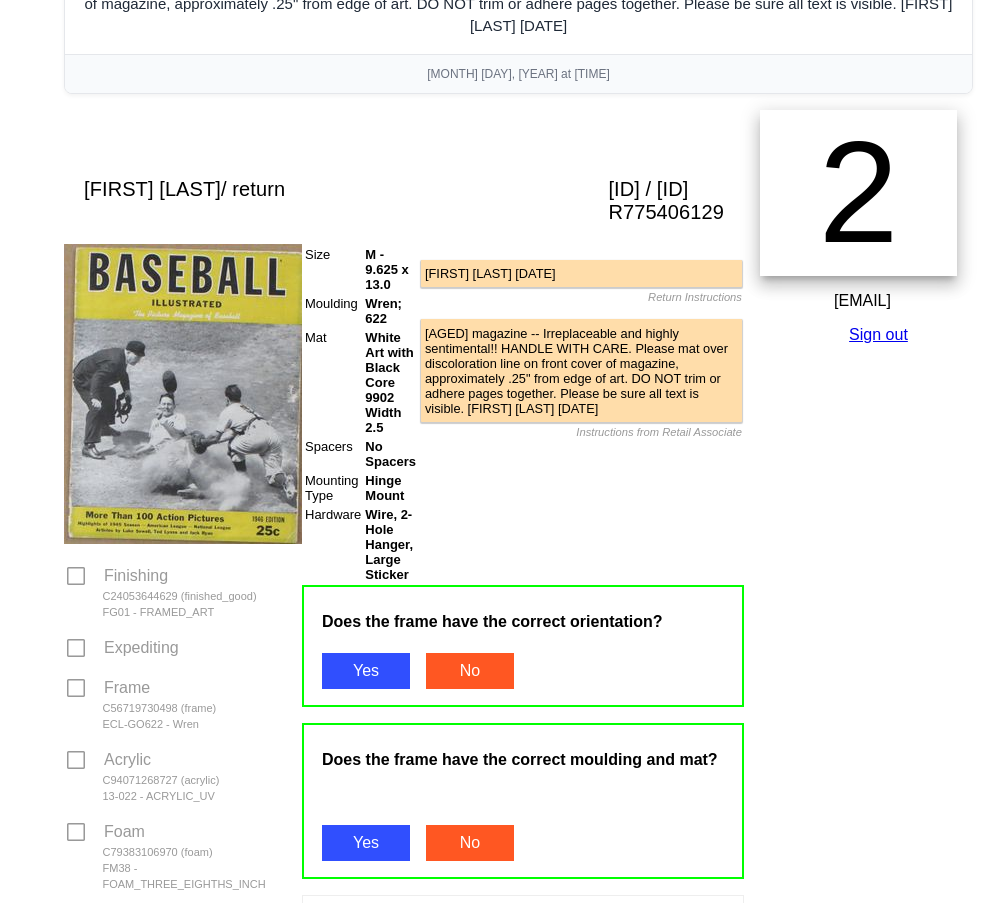 scroll, scrollTop: 400, scrollLeft: 0, axis: vertical 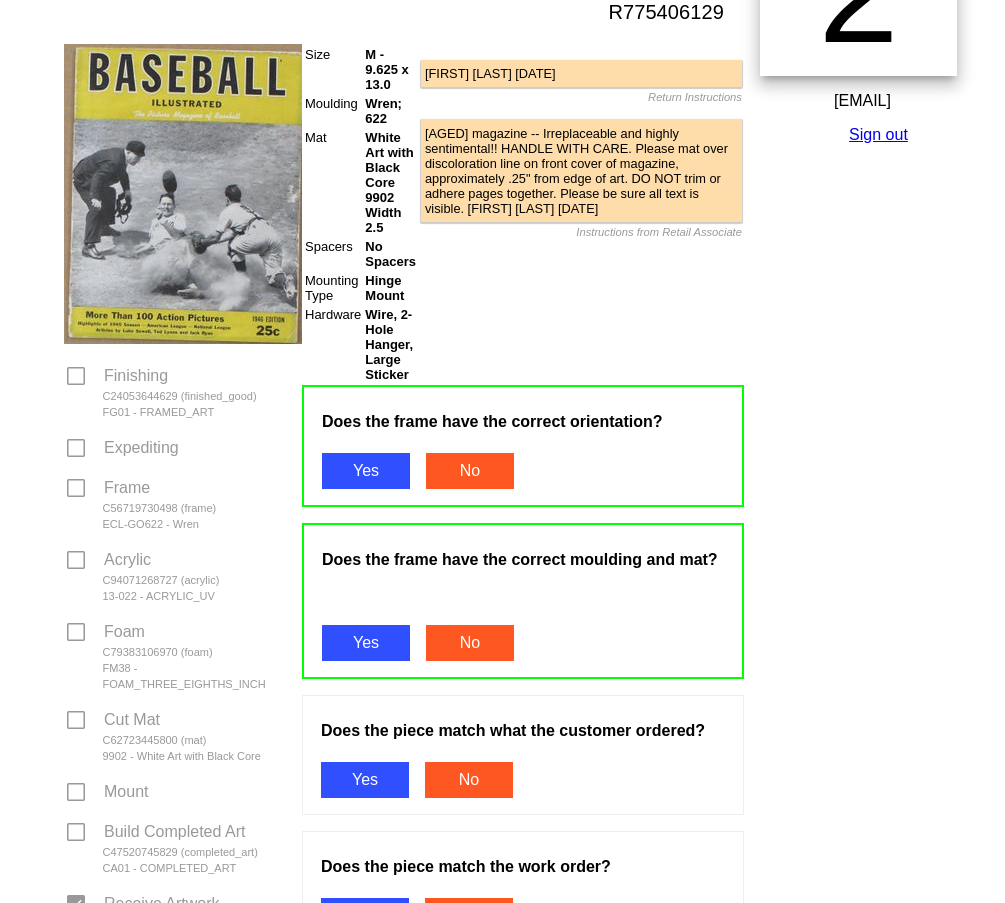 click on "Yes" at bounding box center [365, 780] 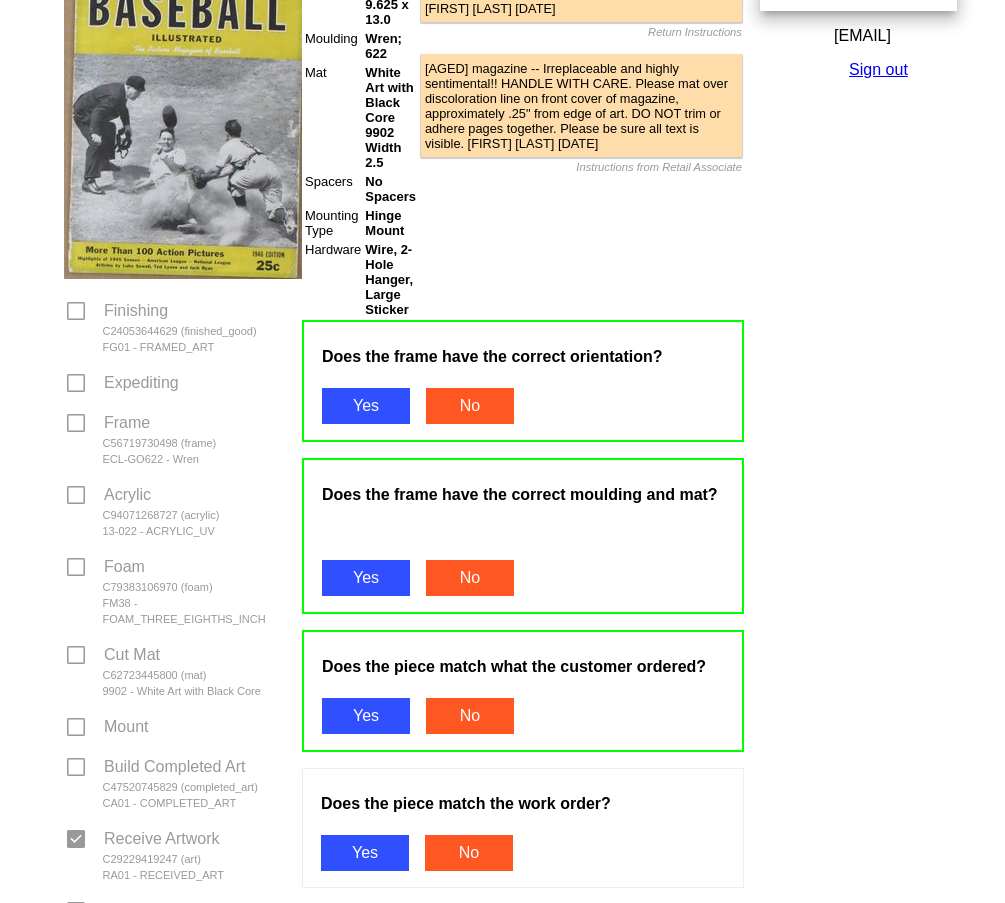 scroll, scrollTop: 500, scrollLeft: 0, axis: vertical 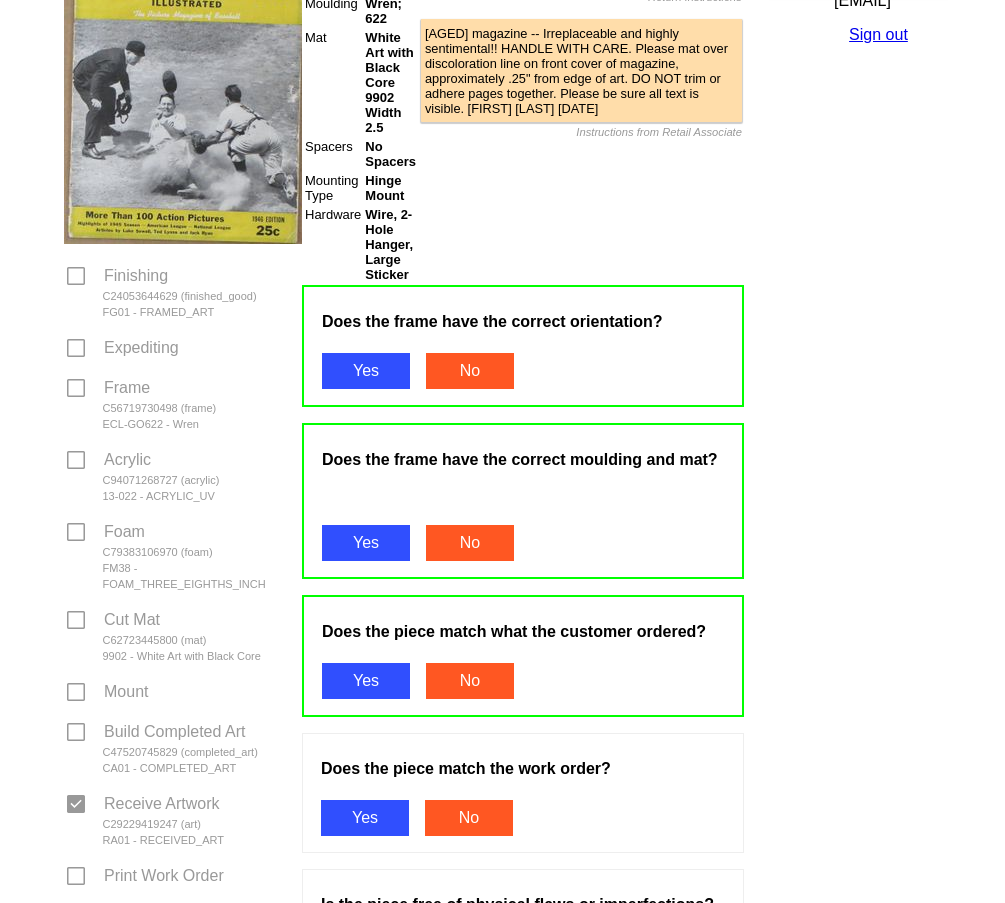 click on "Yes" at bounding box center (365, 818) 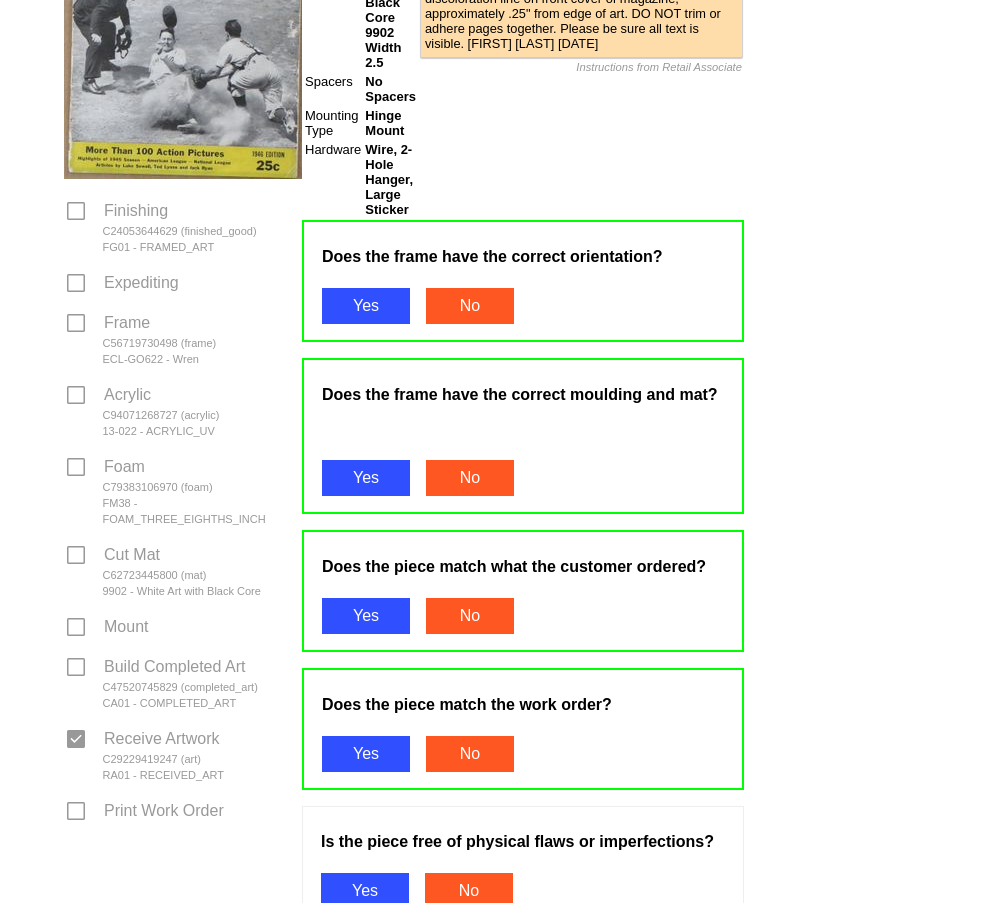 scroll, scrollTop: 600, scrollLeft: 0, axis: vertical 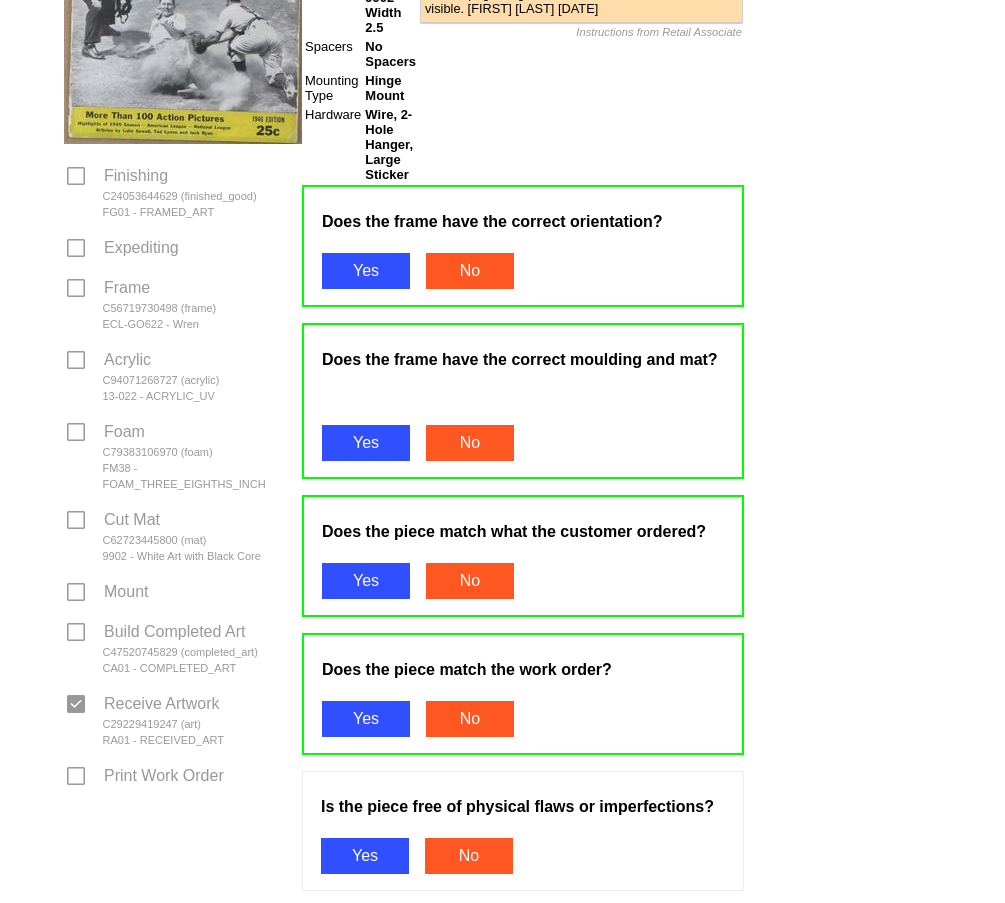 click on "Yes" at bounding box center [365, 856] 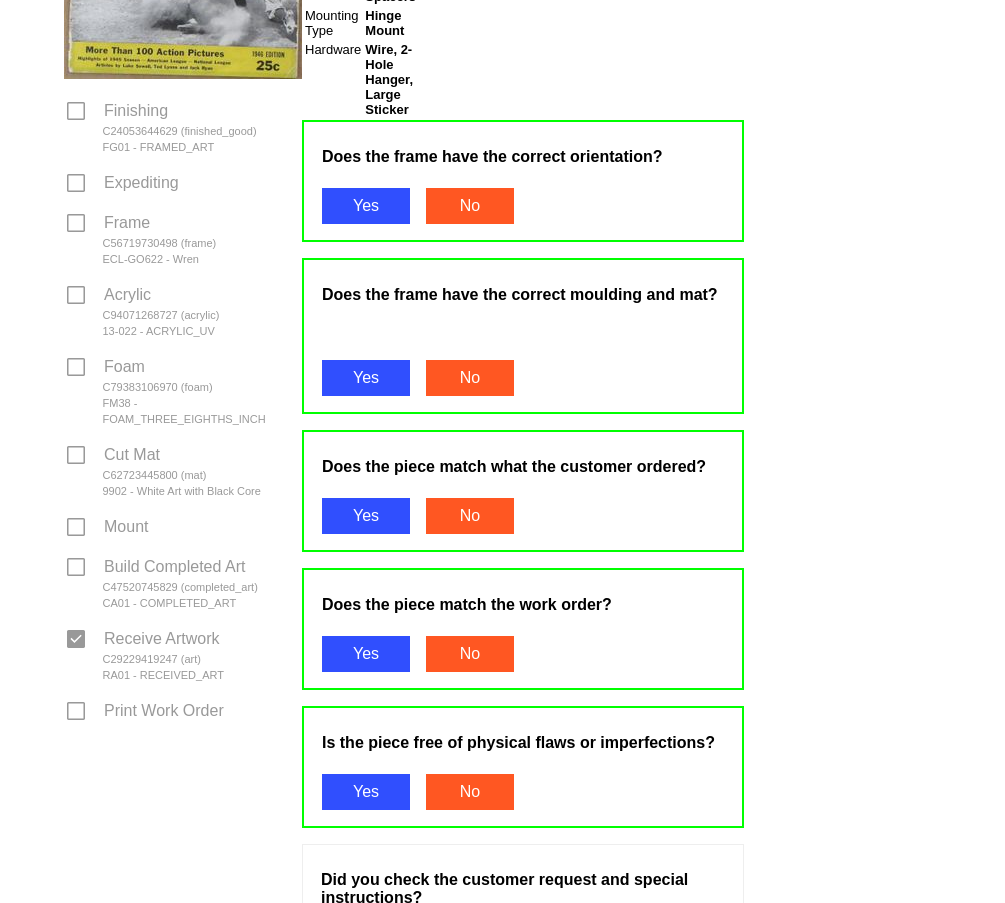 scroll, scrollTop: 700, scrollLeft: 0, axis: vertical 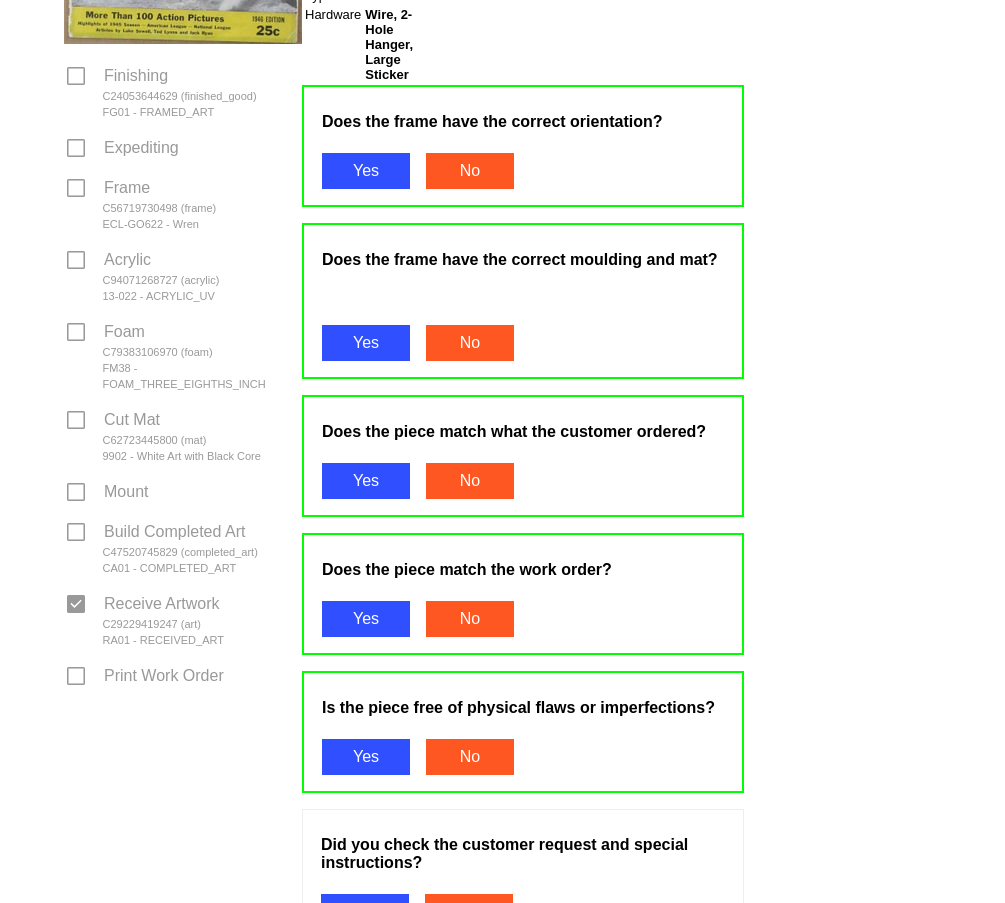 click on "Yes" at bounding box center (365, 912) 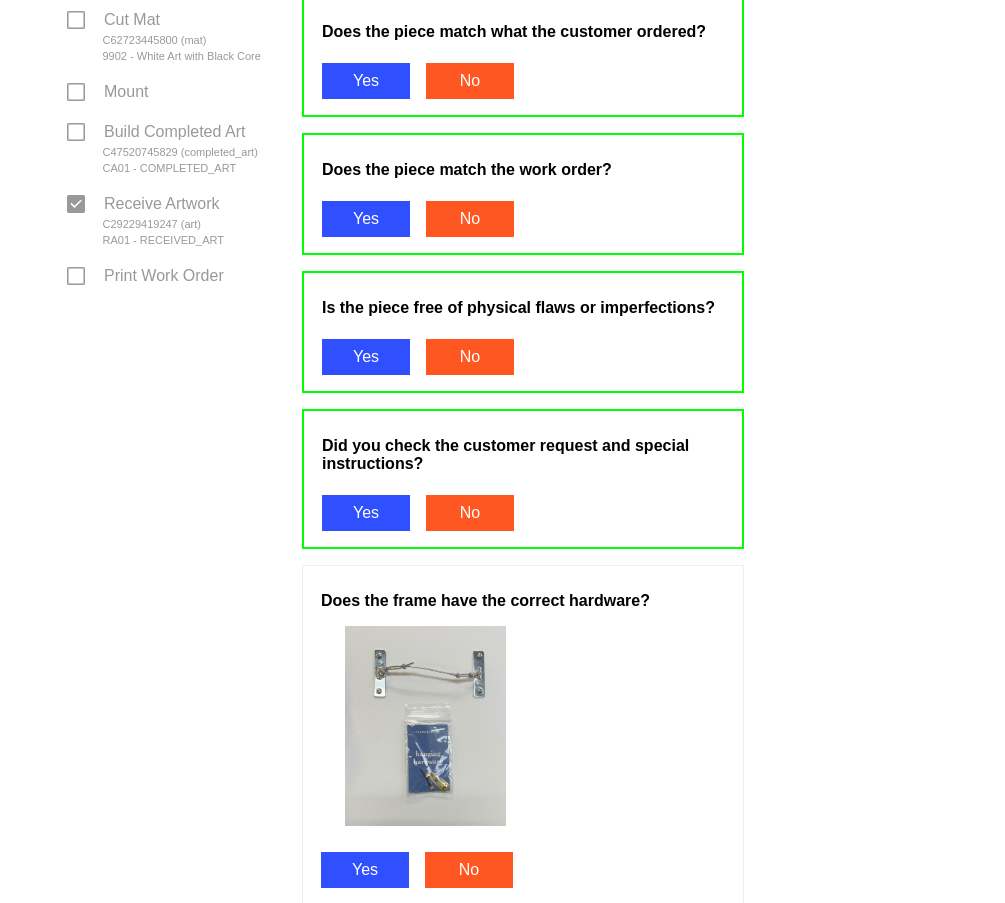 click on "Yes" at bounding box center (365, 870) 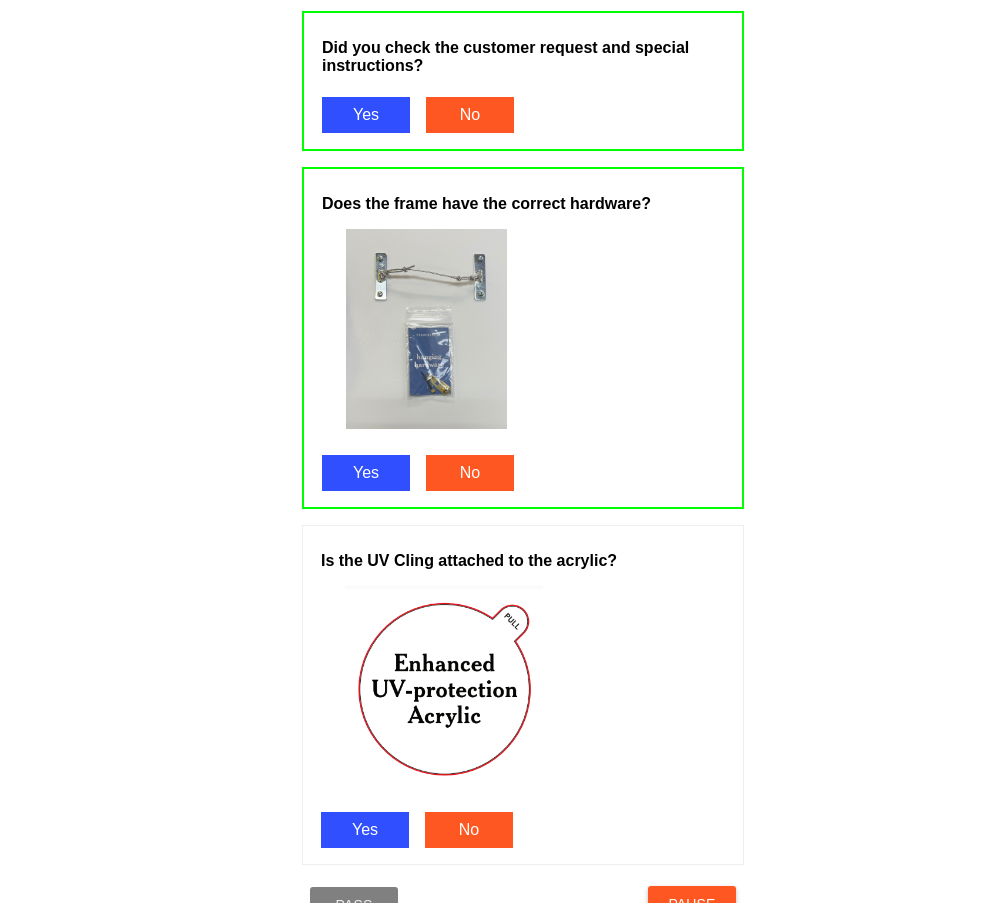 scroll, scrollTop: 1500, scrollLeft: 0, axis: vertical 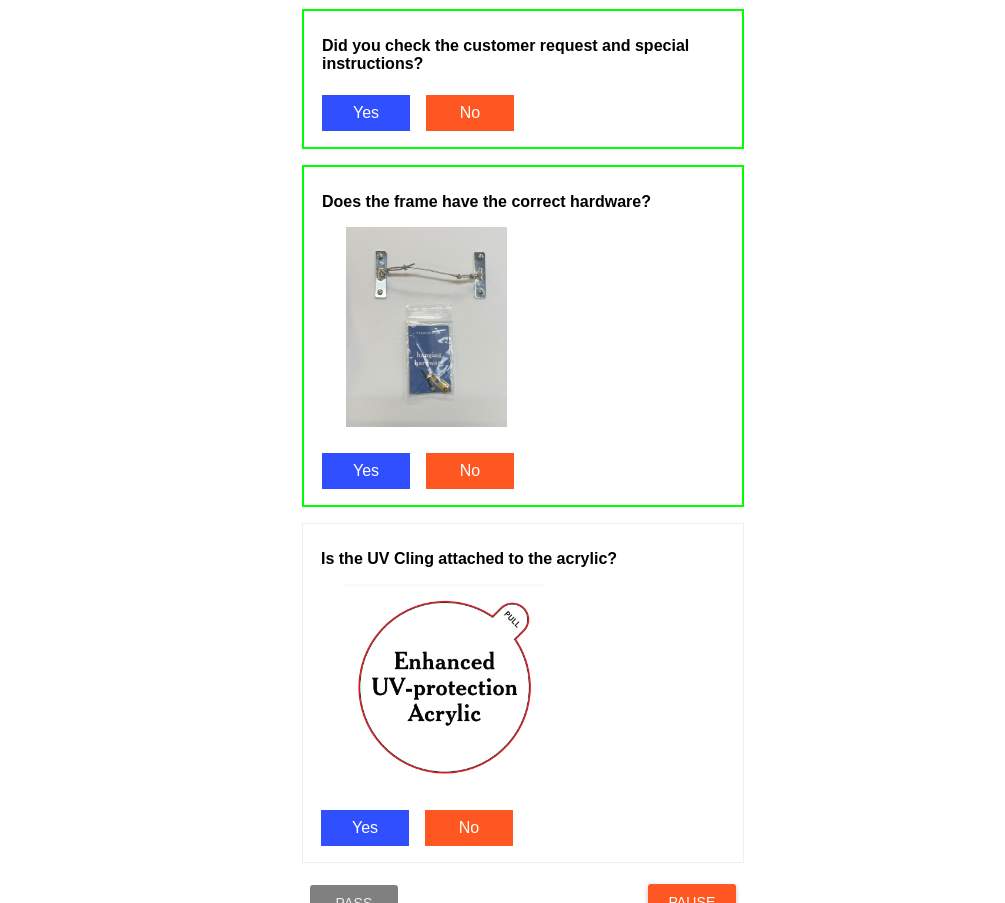 click on "Yes" at bounding box center (365, 828) 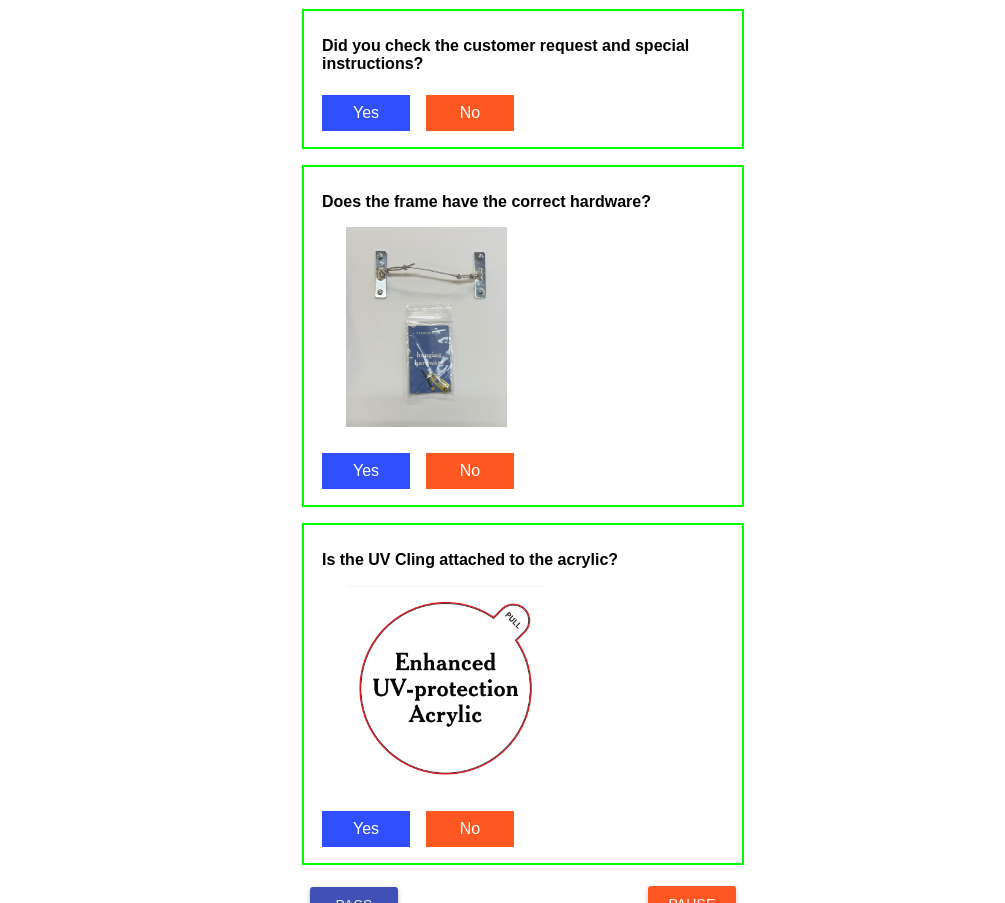 click on "Pass" at bounding box center (354, 905) 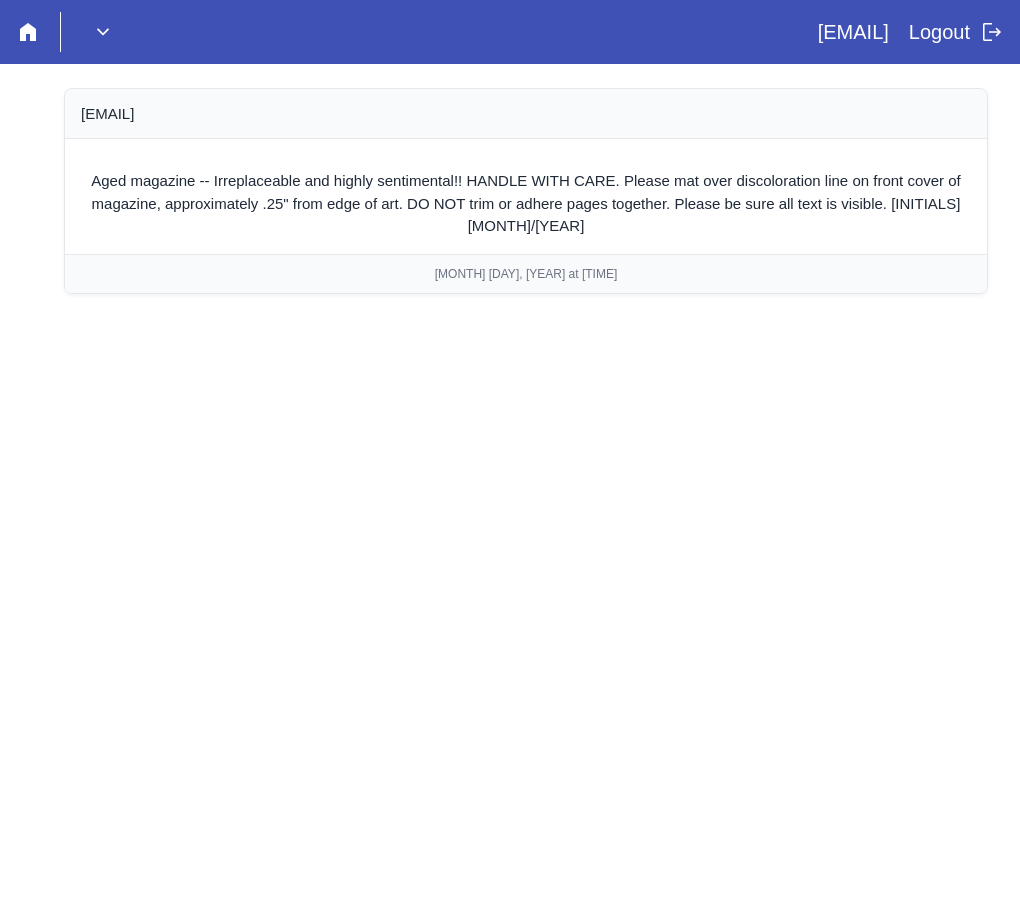 scroll, scrollTop: 0, scrollLeft: 0, axis: both 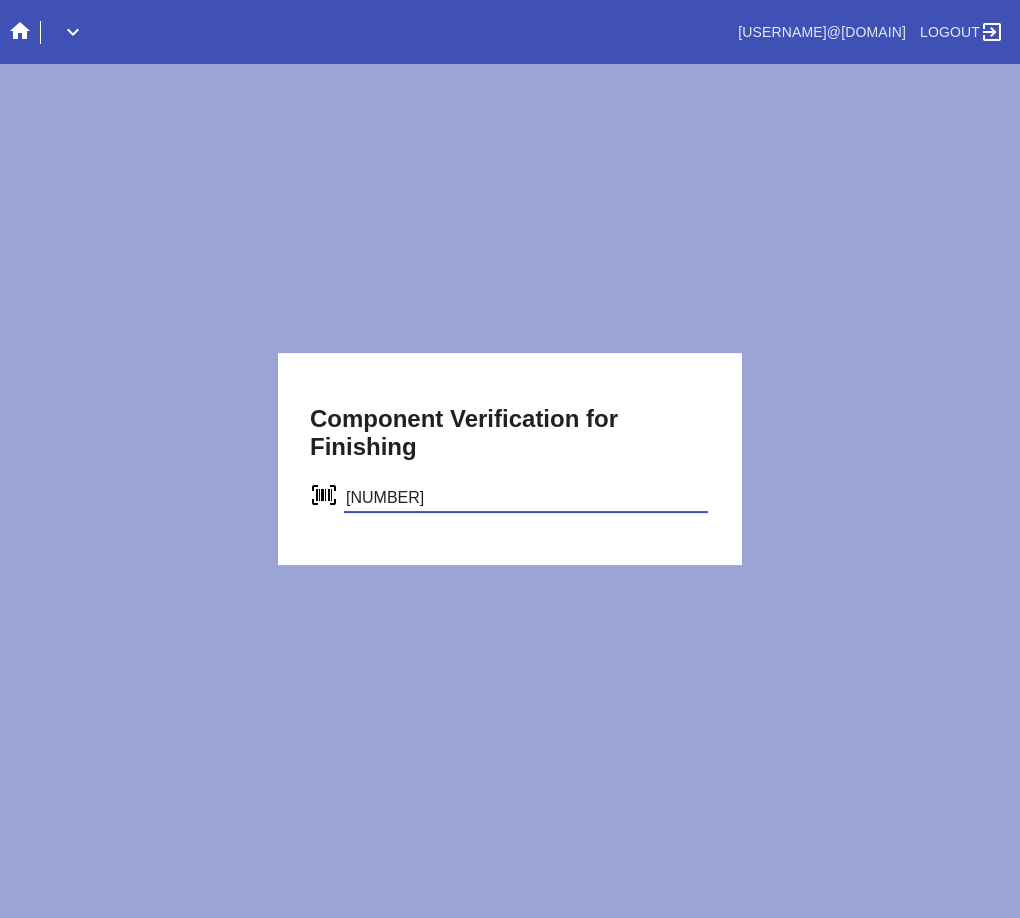click on "verify" at bounding box center [0, 0] 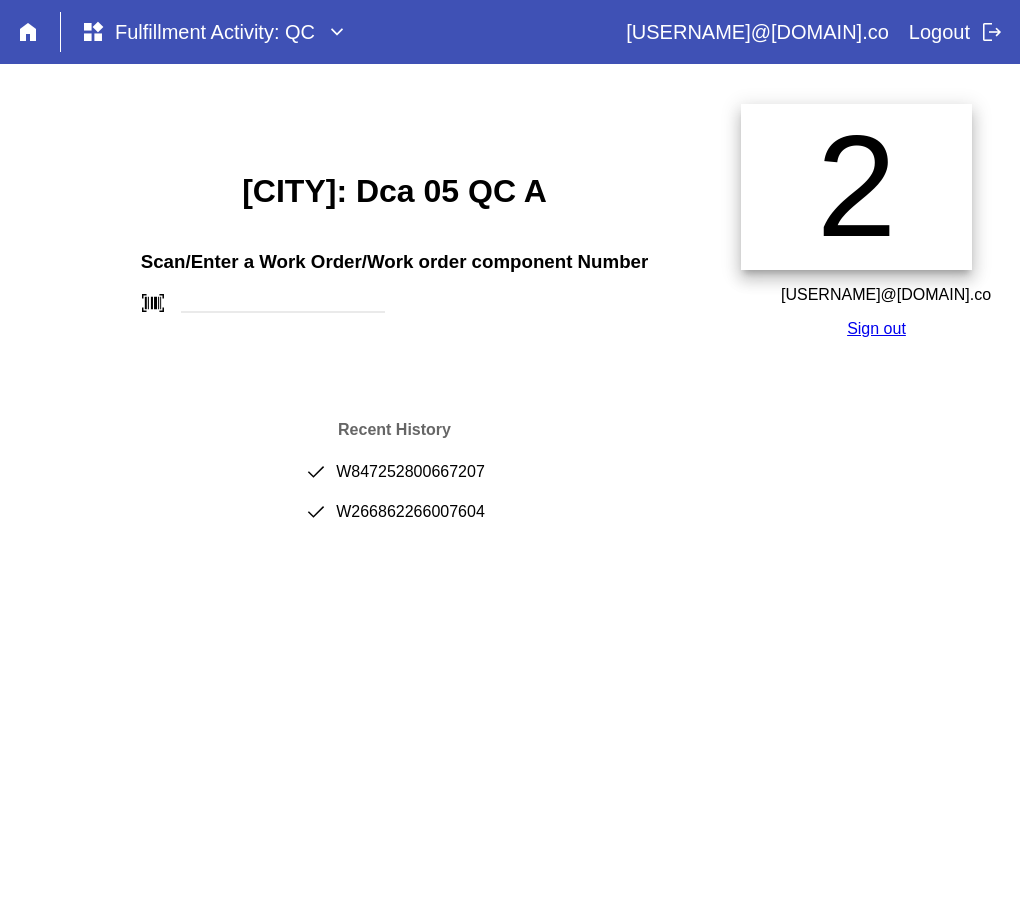 scroll, scrollTop: 0, scrollLeft: 0, axis: both 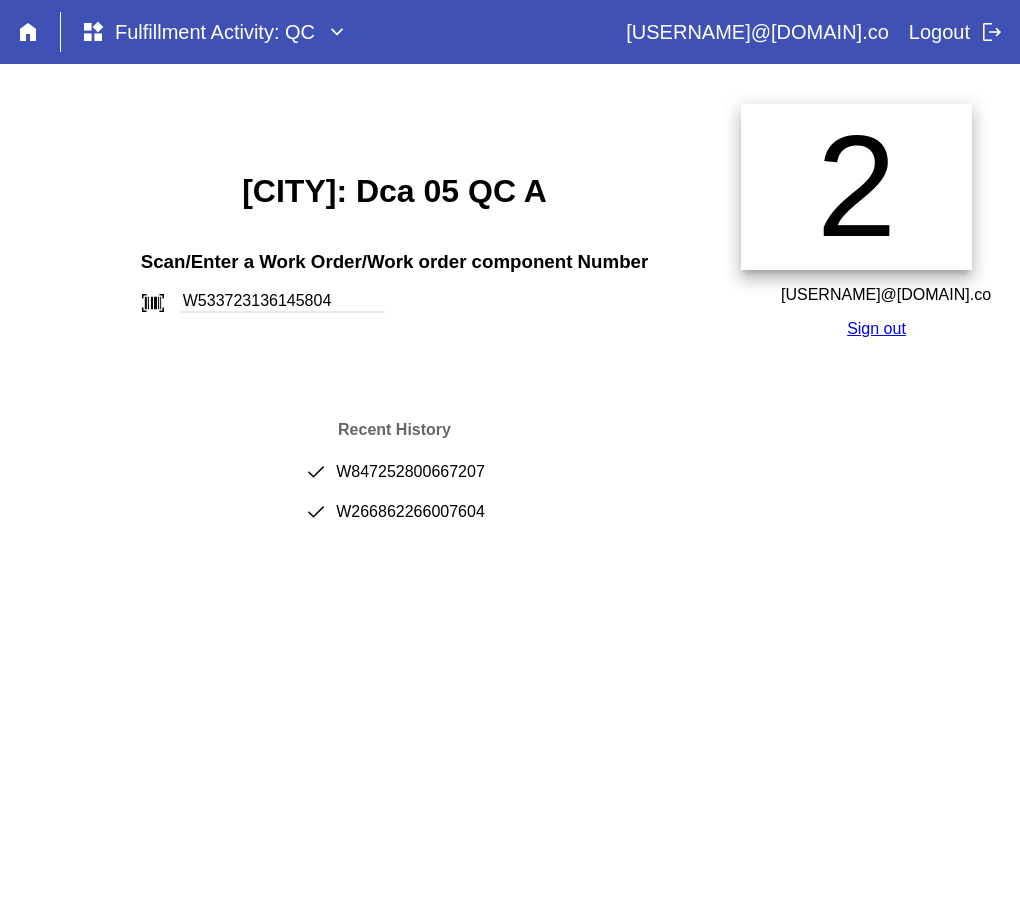 type on "W533723136145804" 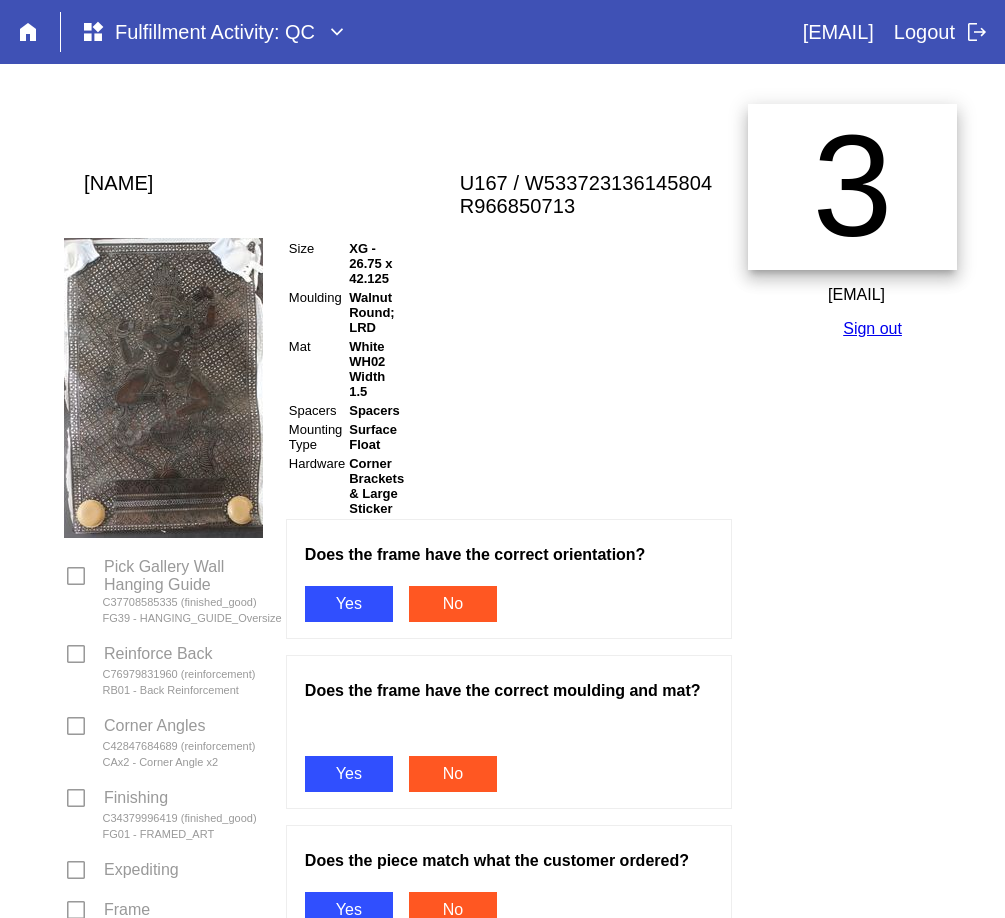 scroll, scrollTop: 0, scrollLeft: 0, axis: both 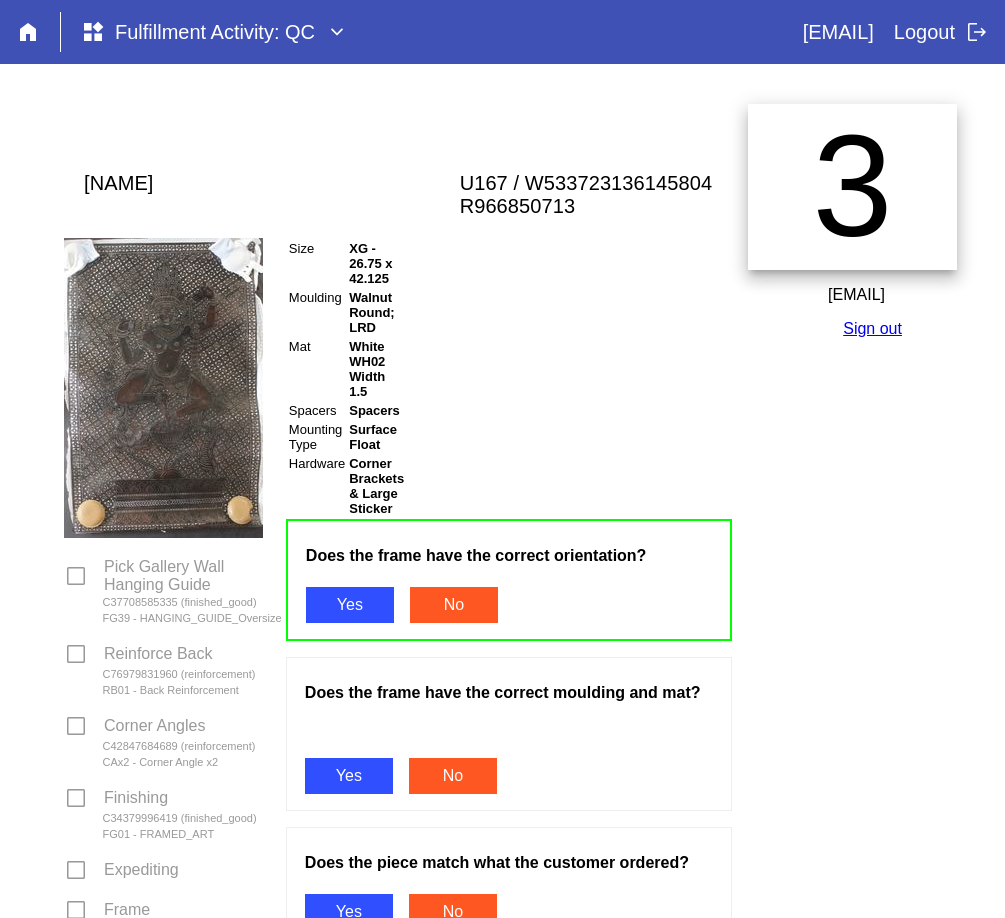click on "Yes" at bounding box center (349, 776) 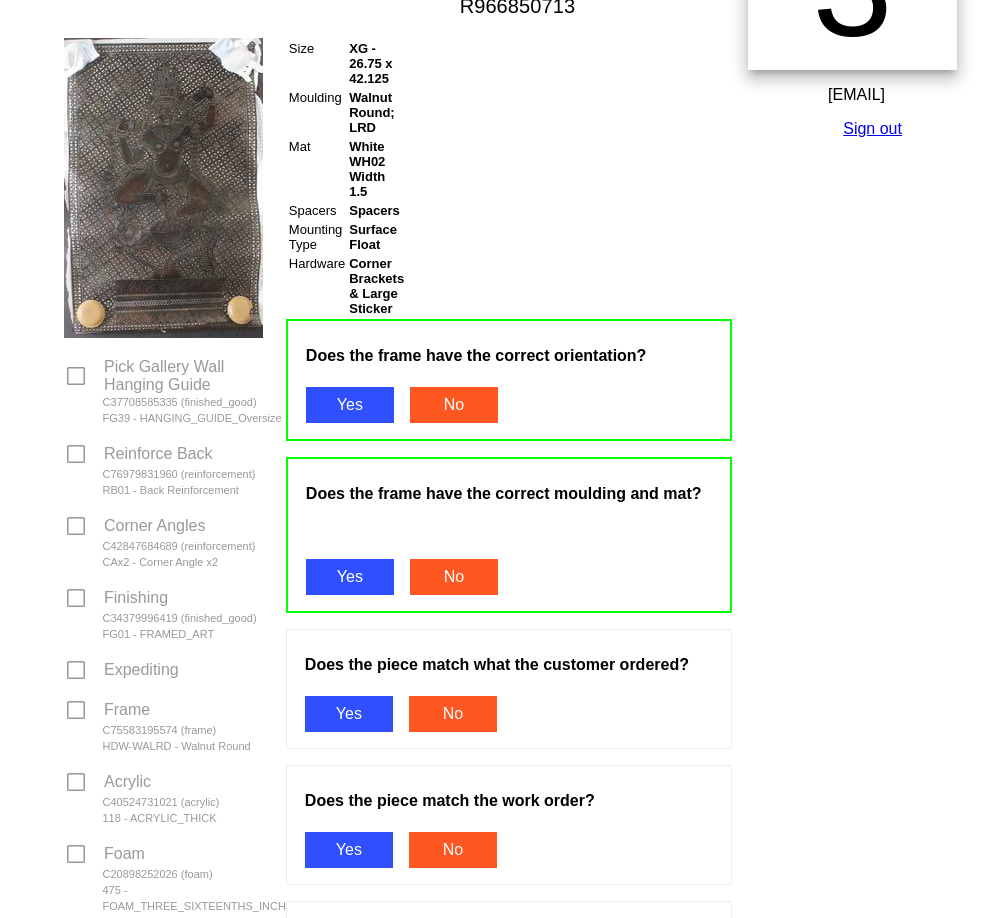 click on "Yes" at bounding box center [349, 714] 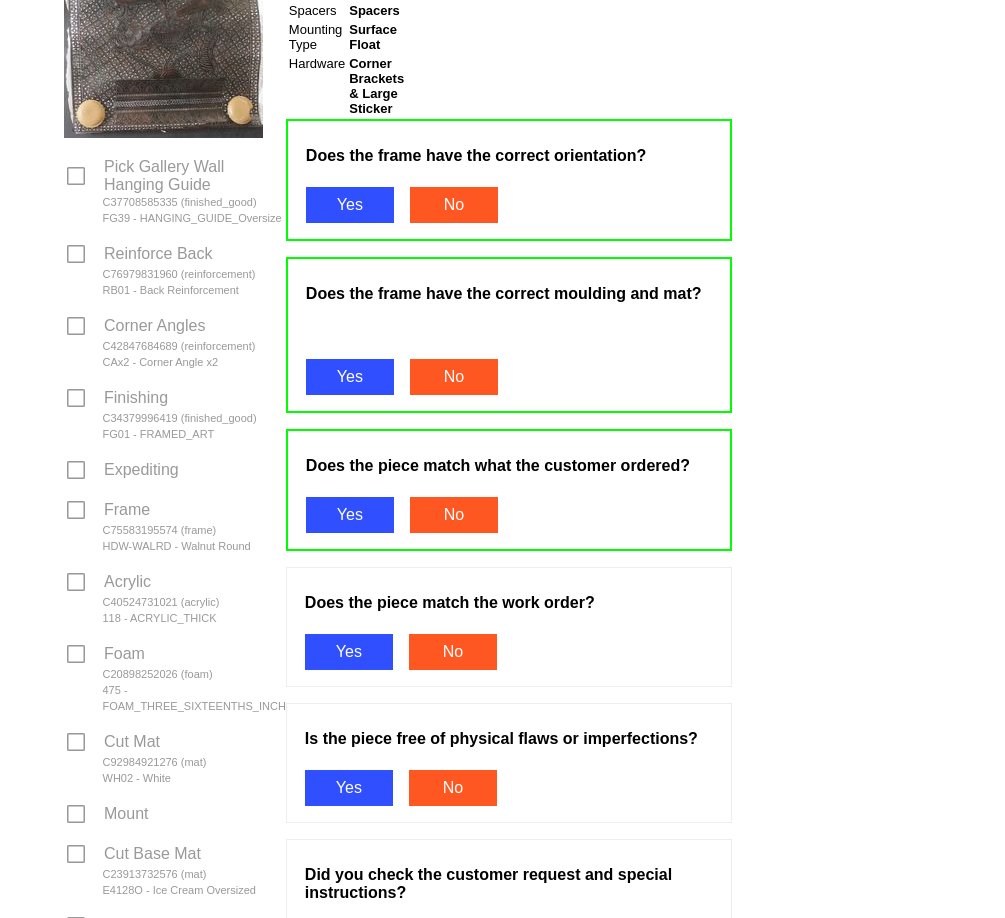 click on "Yes" at bounding box center [349, 652] 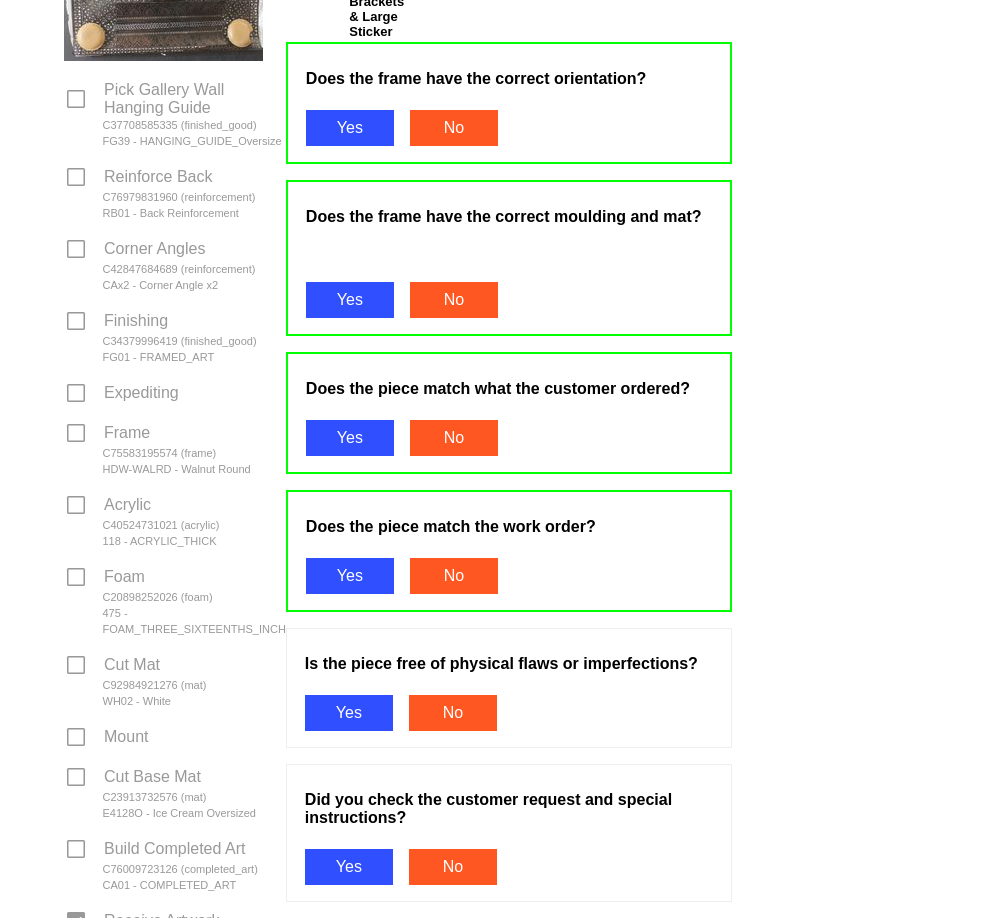 scroll, scrollTop: 500, scrollLeft: 0, axis: vertical 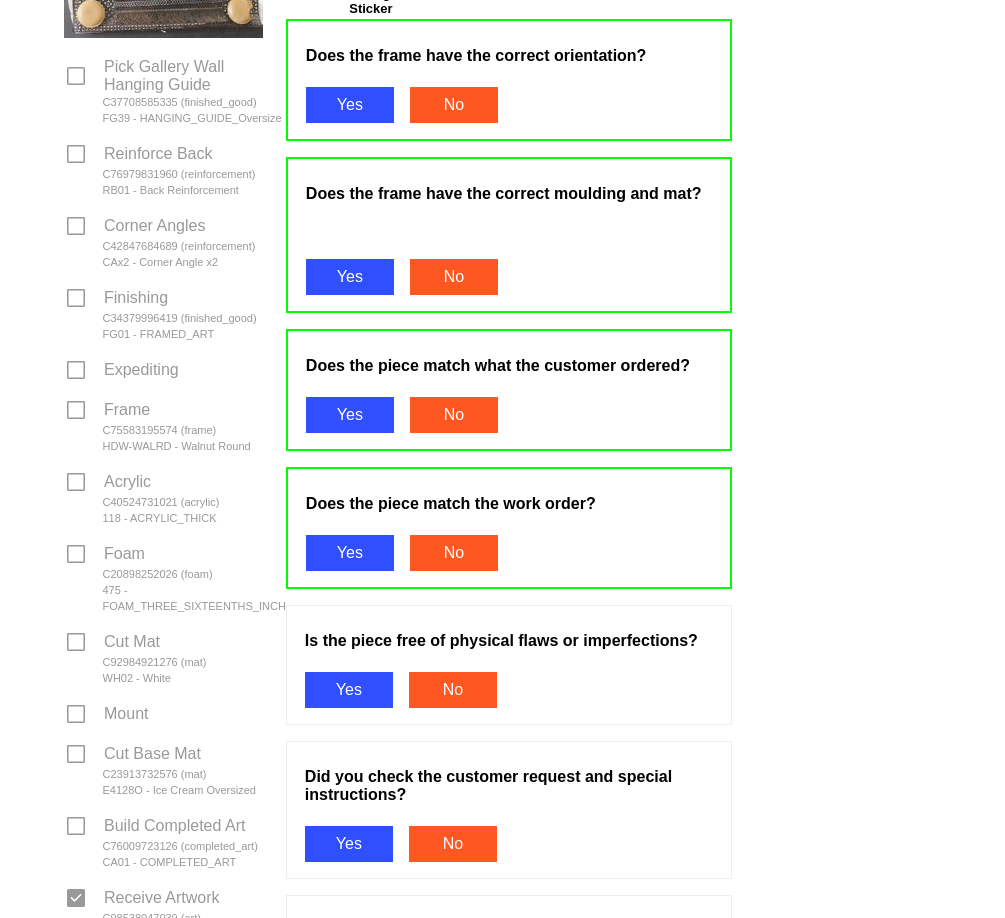click on "Is the piece free of physical flaws or imperfections? Yes No" at bounding box center [509, 665] 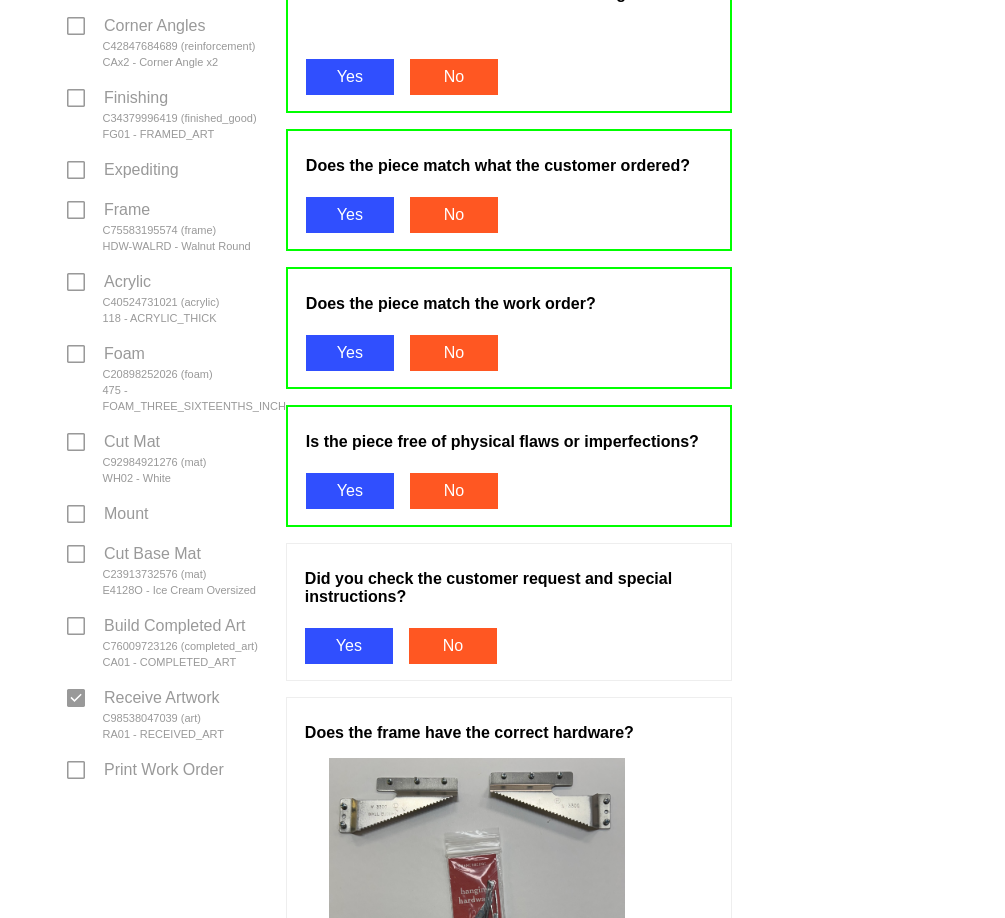 click on "Yes" at bounding box center (349, 646) 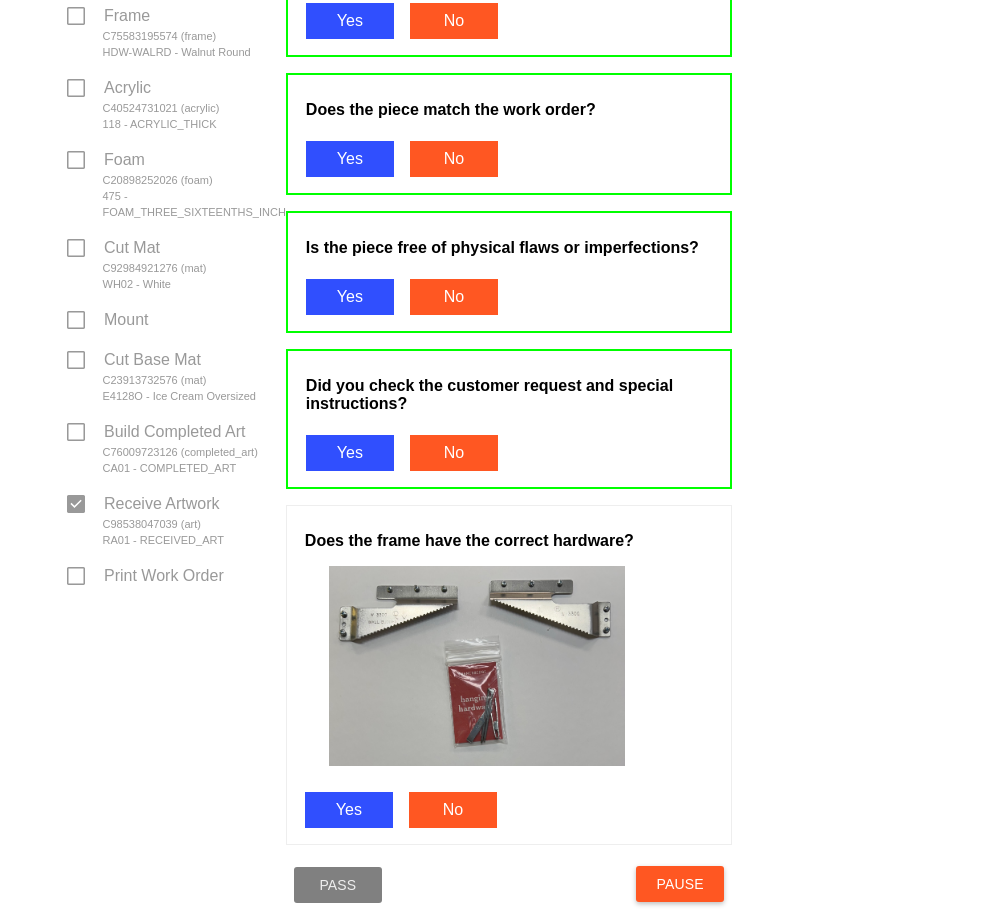 scroll, scrollTop: 900, scrollLeft: 0, axis: vertical 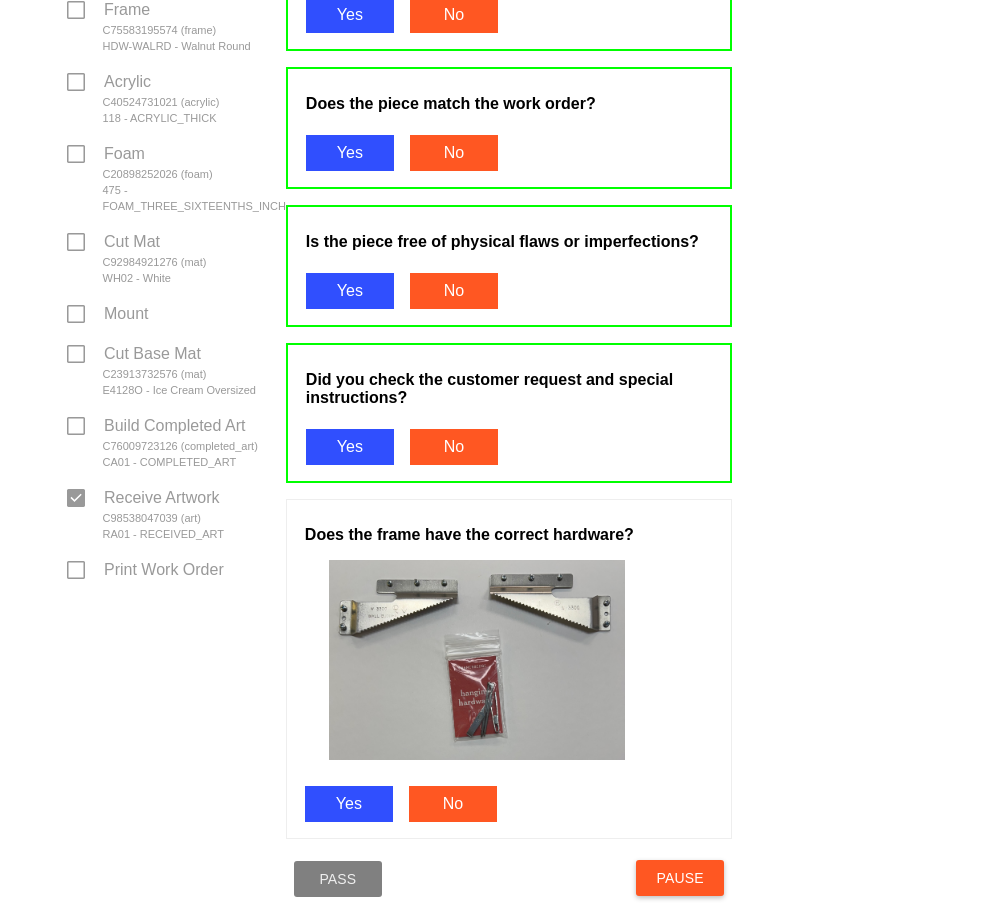 click on "Yes" at bounding box center (349, 804) 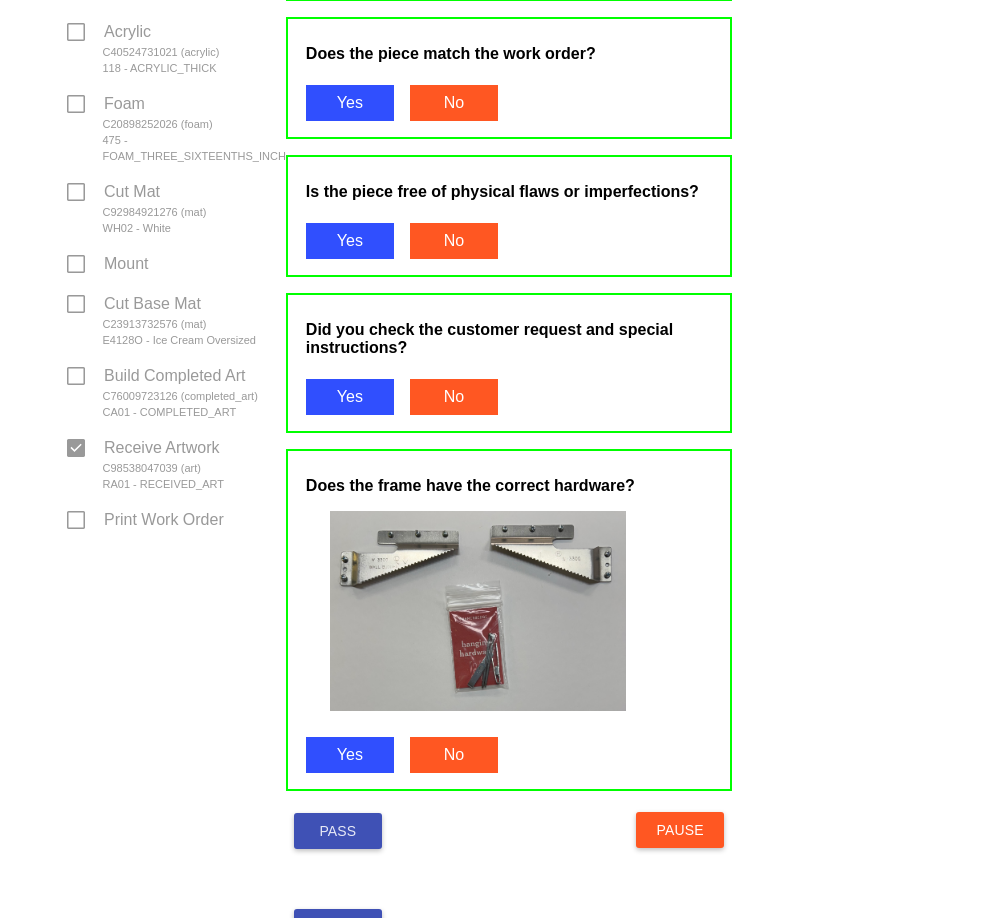 scroll, scrollTop: 1000, scrollLeft: 0, axis: vertical 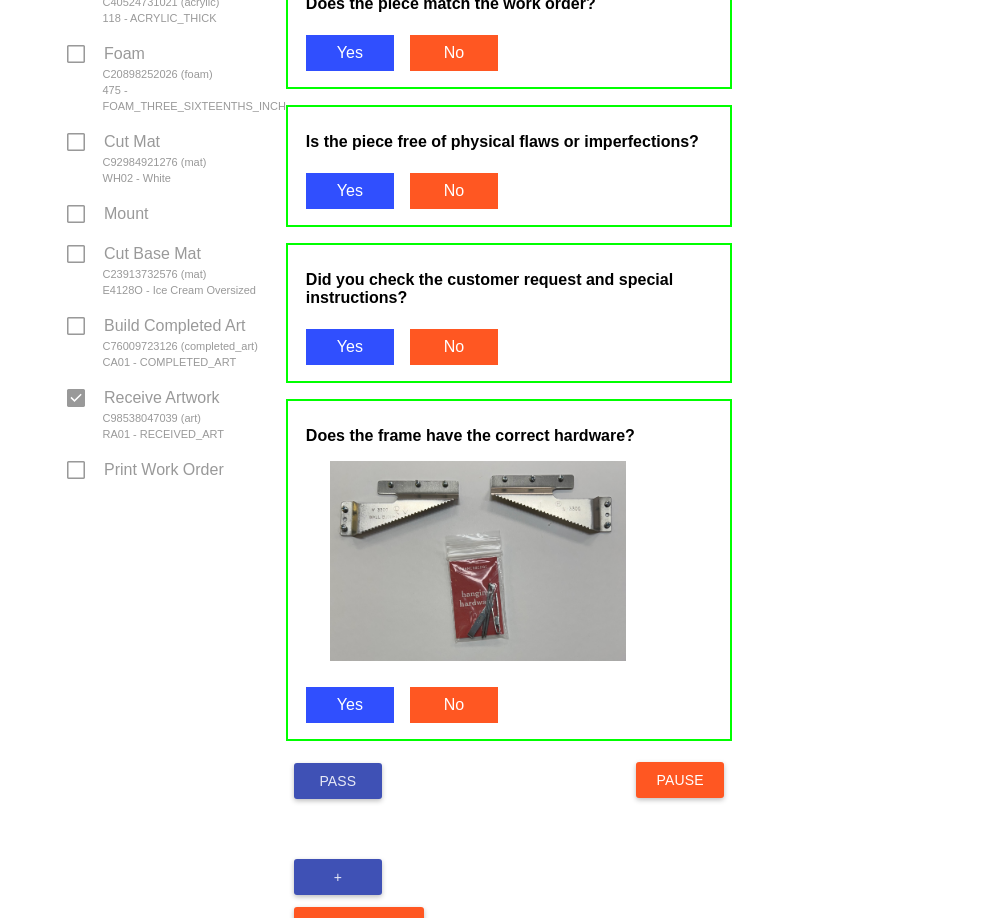 click on "Pass" at bounding box center (338, 781) 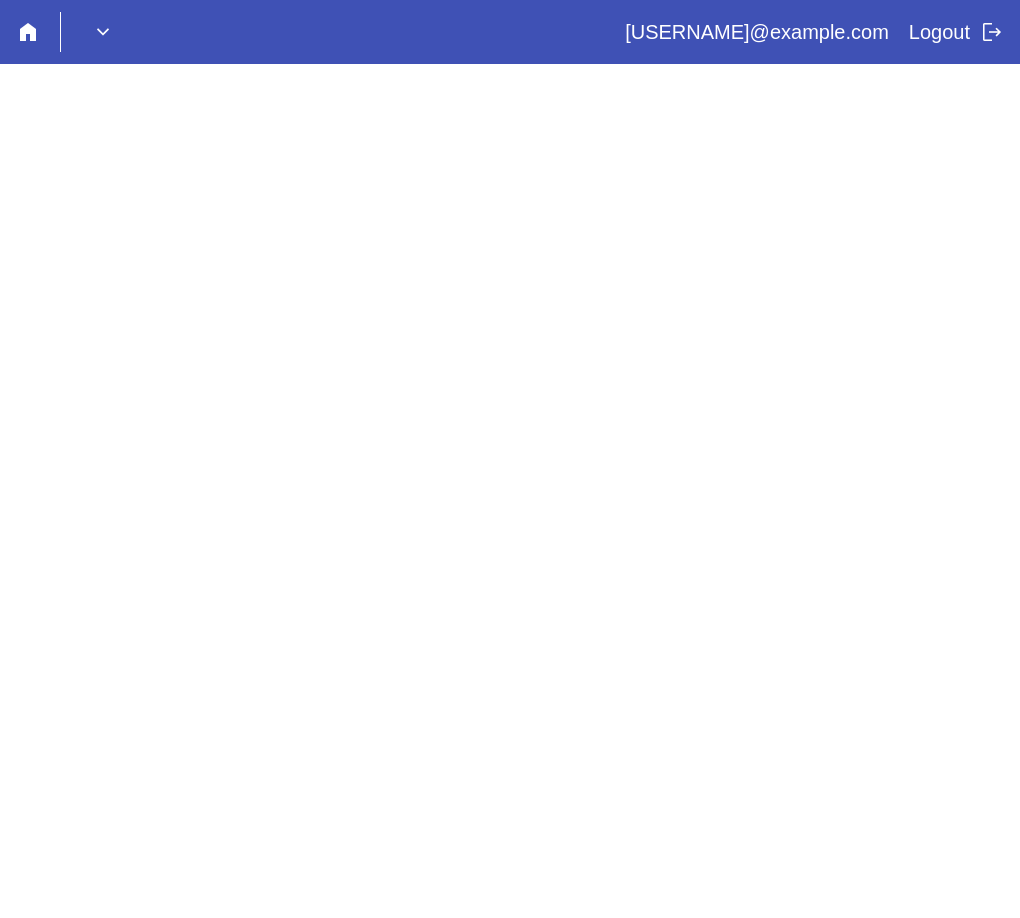 scroll, scrollTop: 0, scrollLeft: 0, axis: both 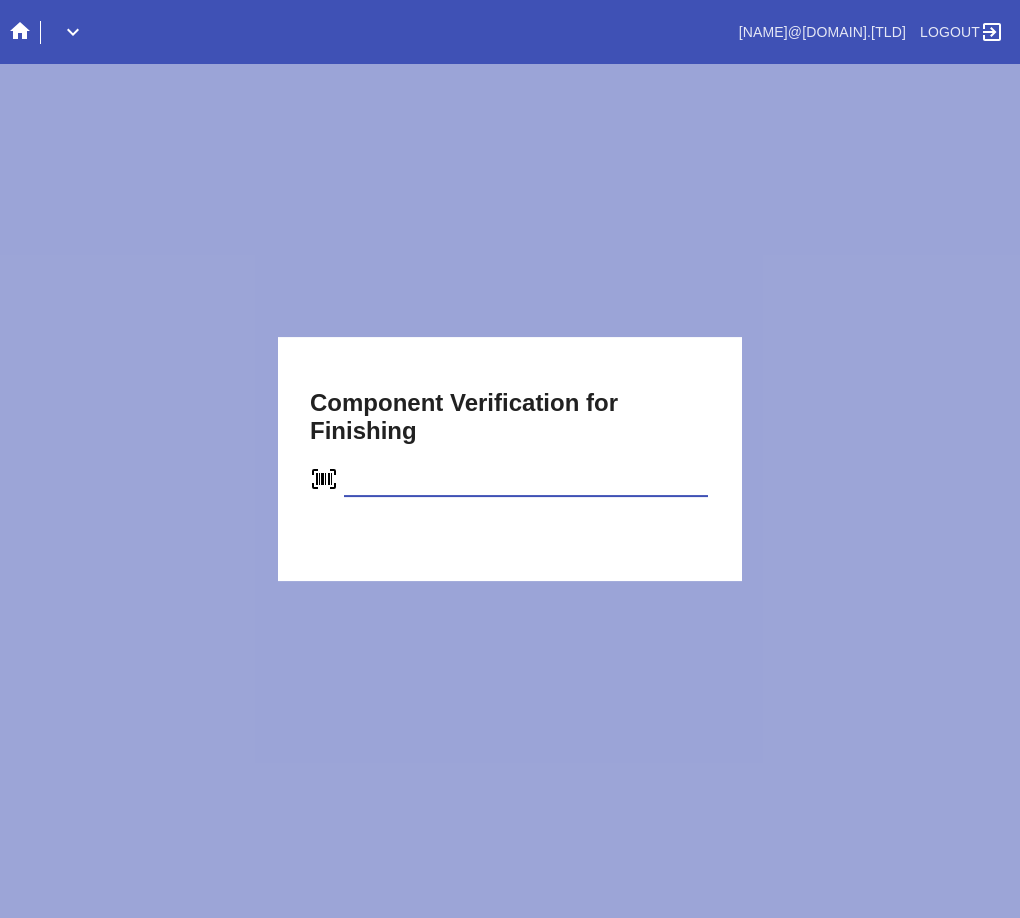 type on "C34379996419" 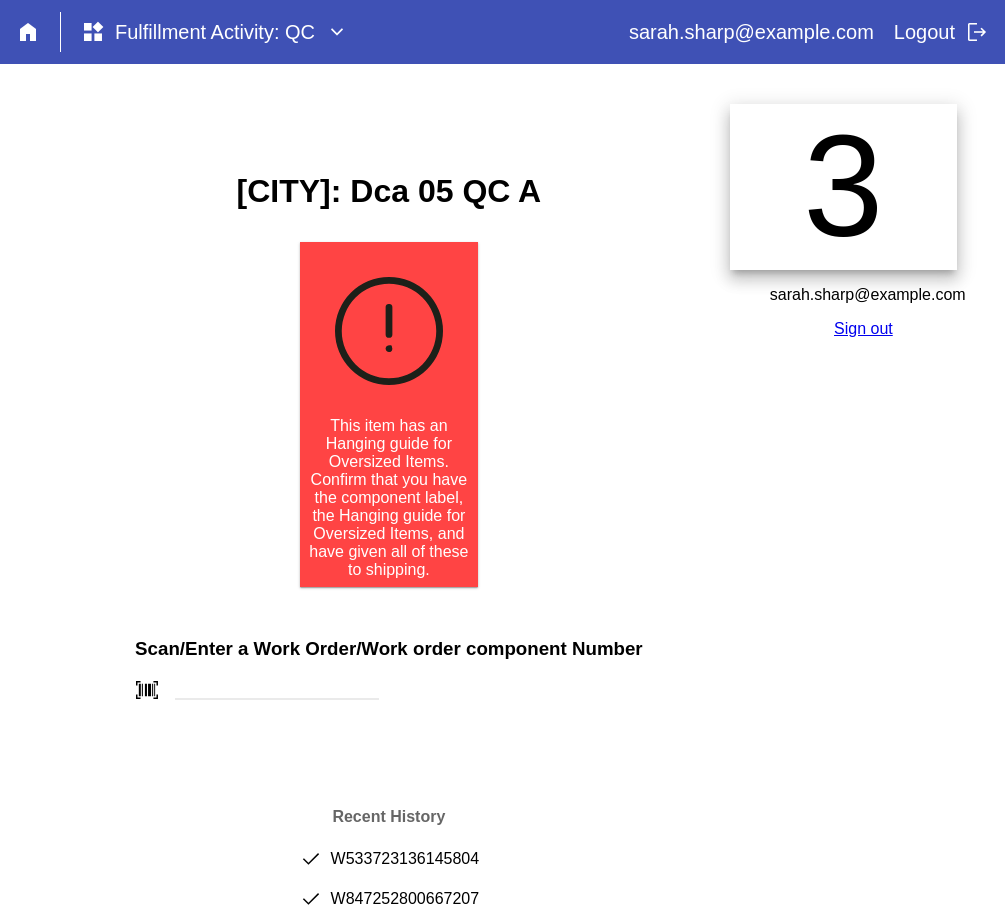 scroll, scrollTop: 0, scrollLeft: 0, axis: both 